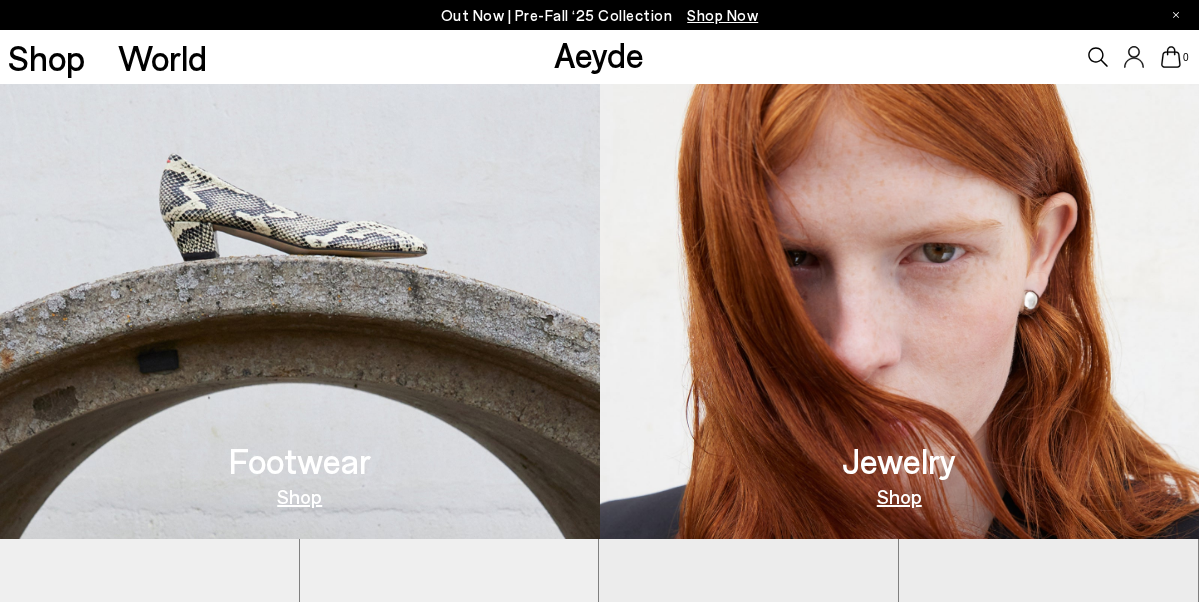 scroll, scrollTop: 648, scrollLeft: 0, axis: vertical 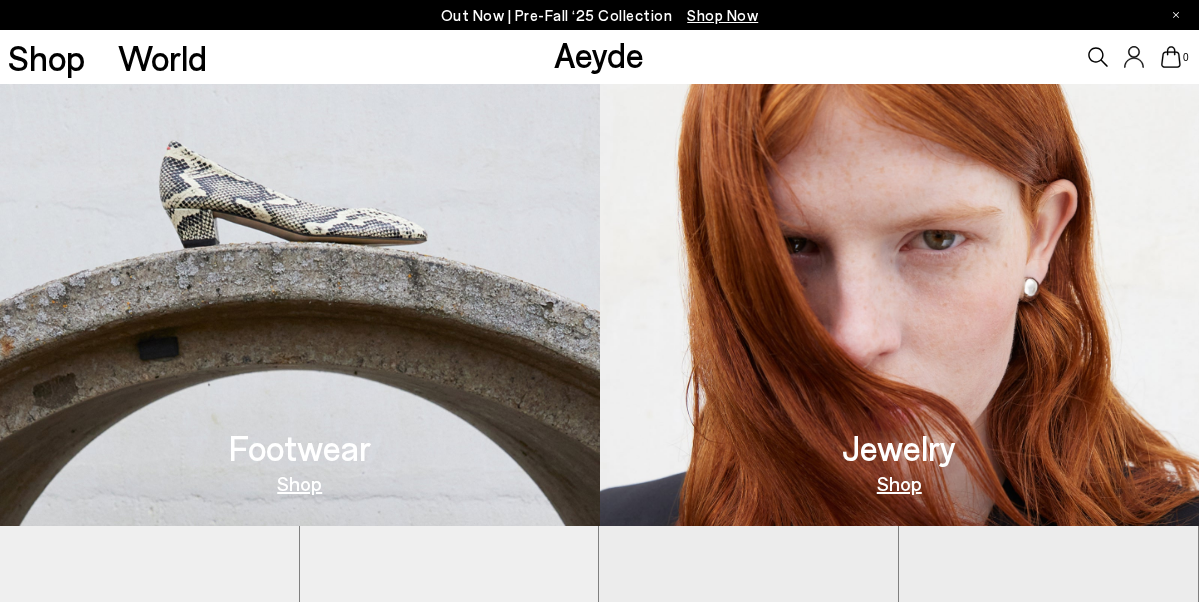 click on "Shop" at bounding box center (299, 483) 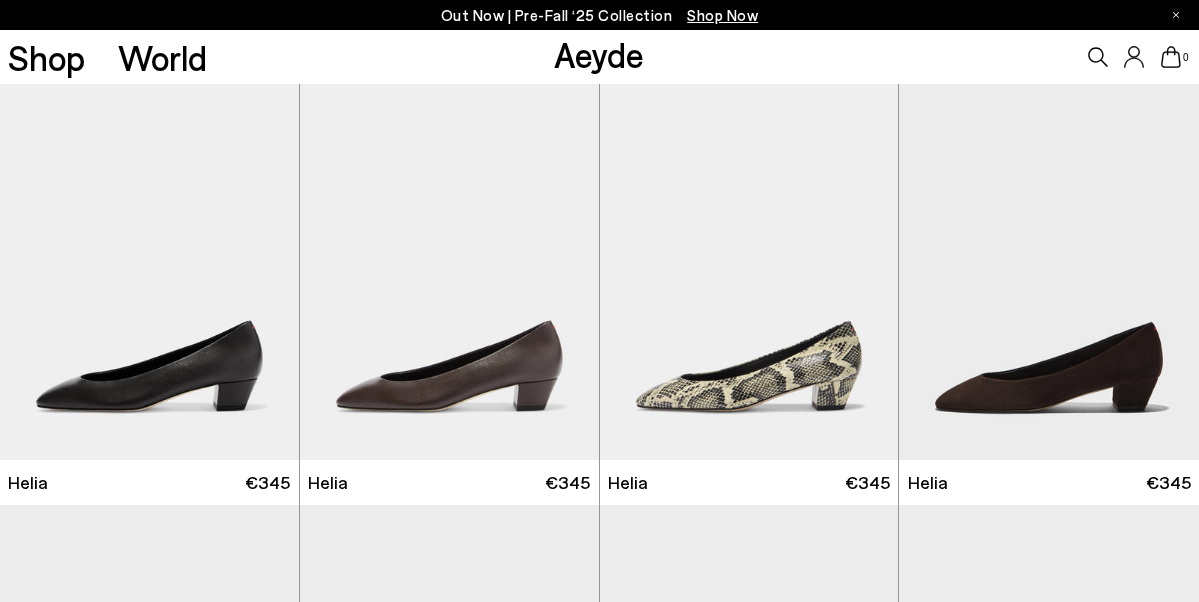 scroll, scrollTop: 0, scrollLeft: 0, axis: both 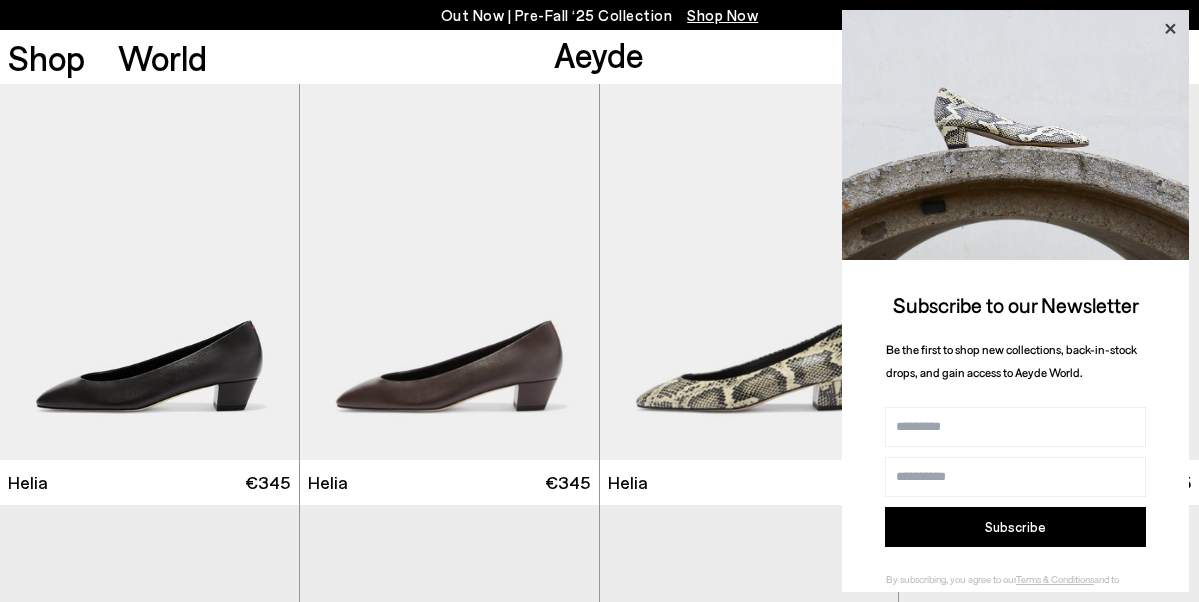 click 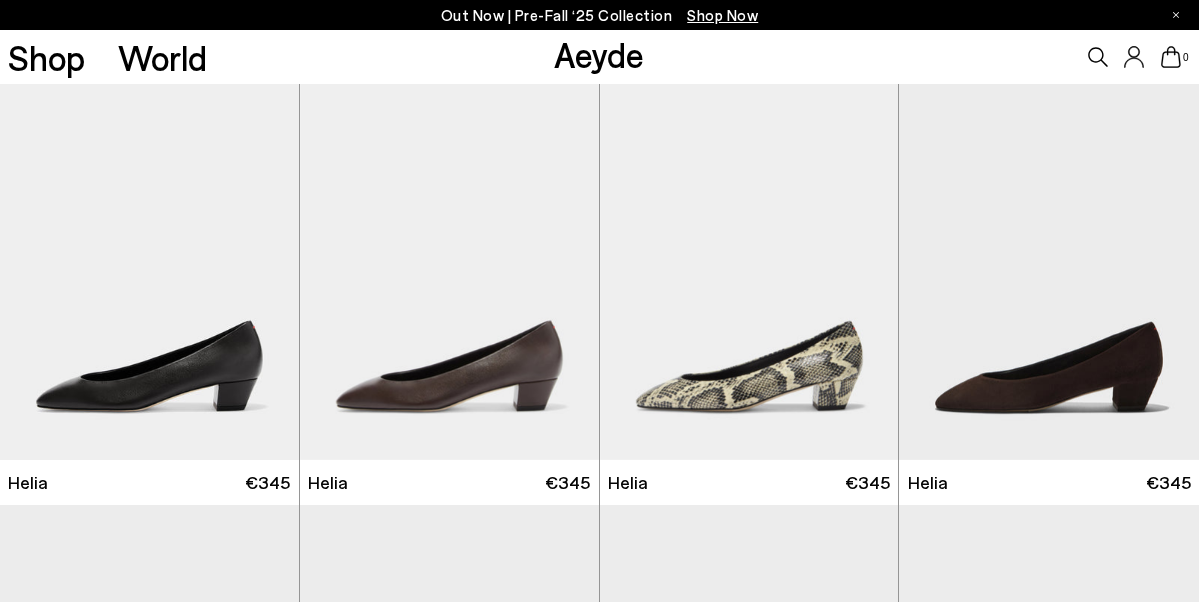 click 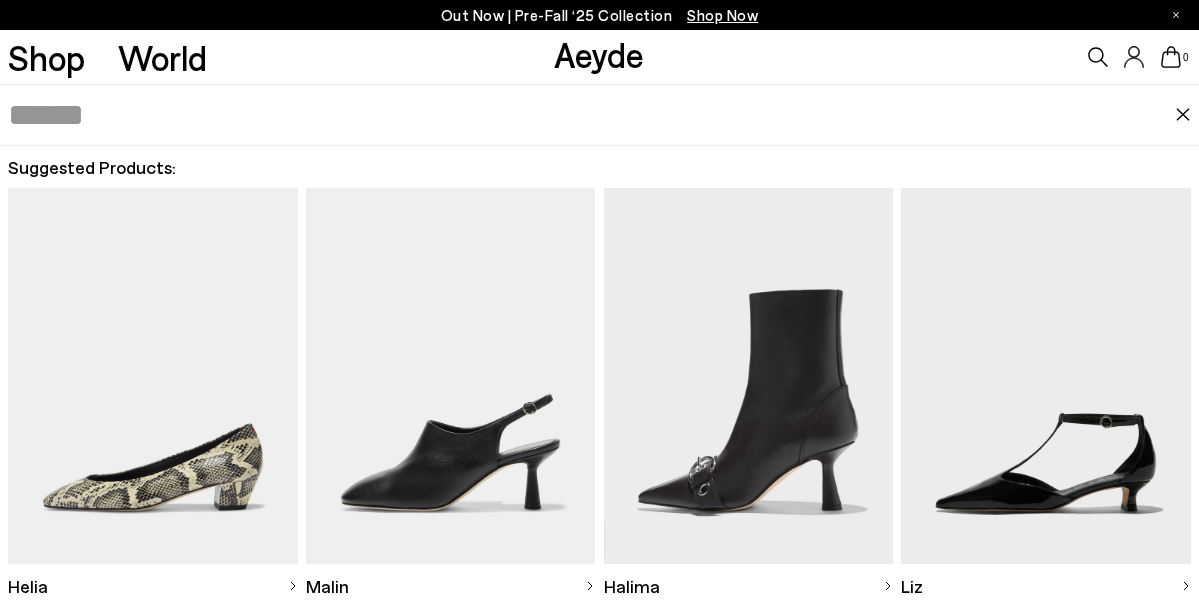 scroll, scrollTop: 74, scrollLeft: 0, axis: vertical 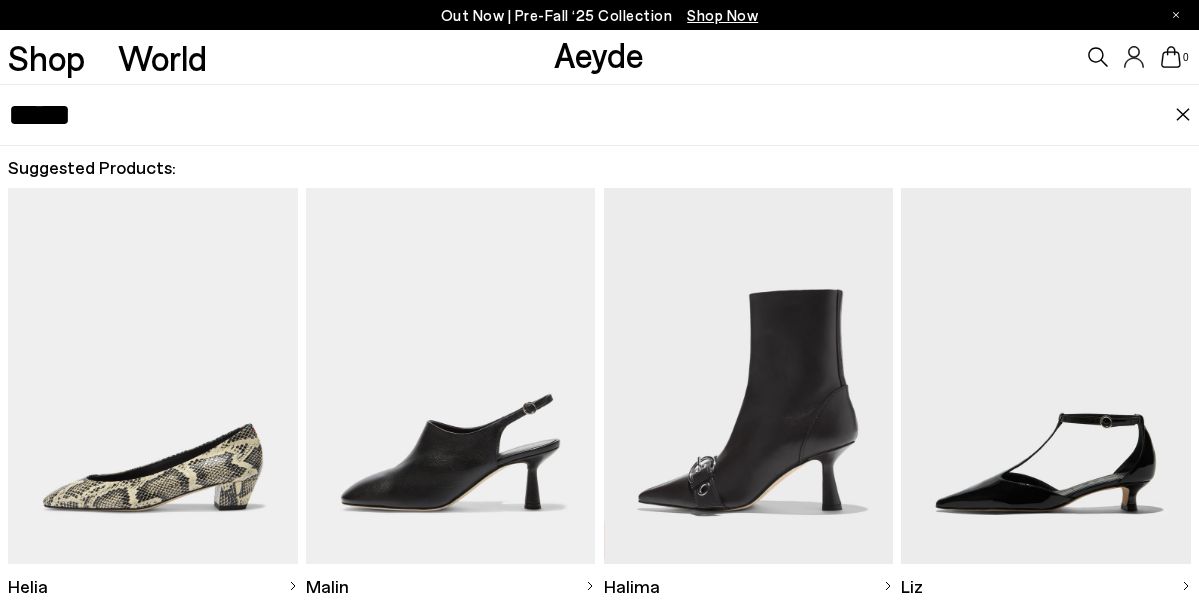 type on "*****" 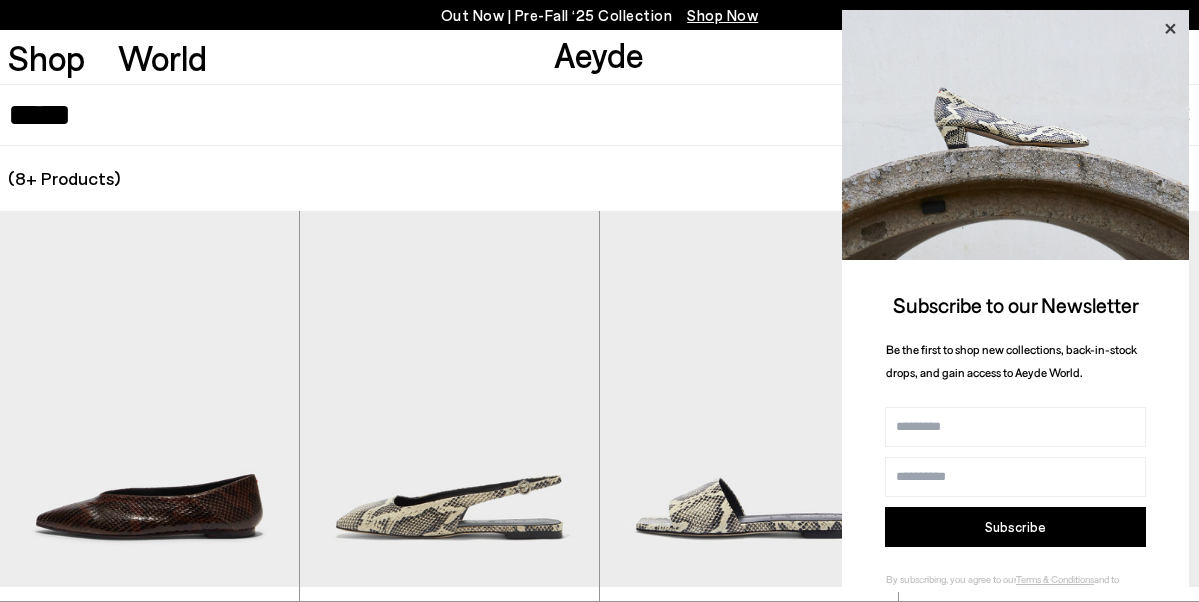 click 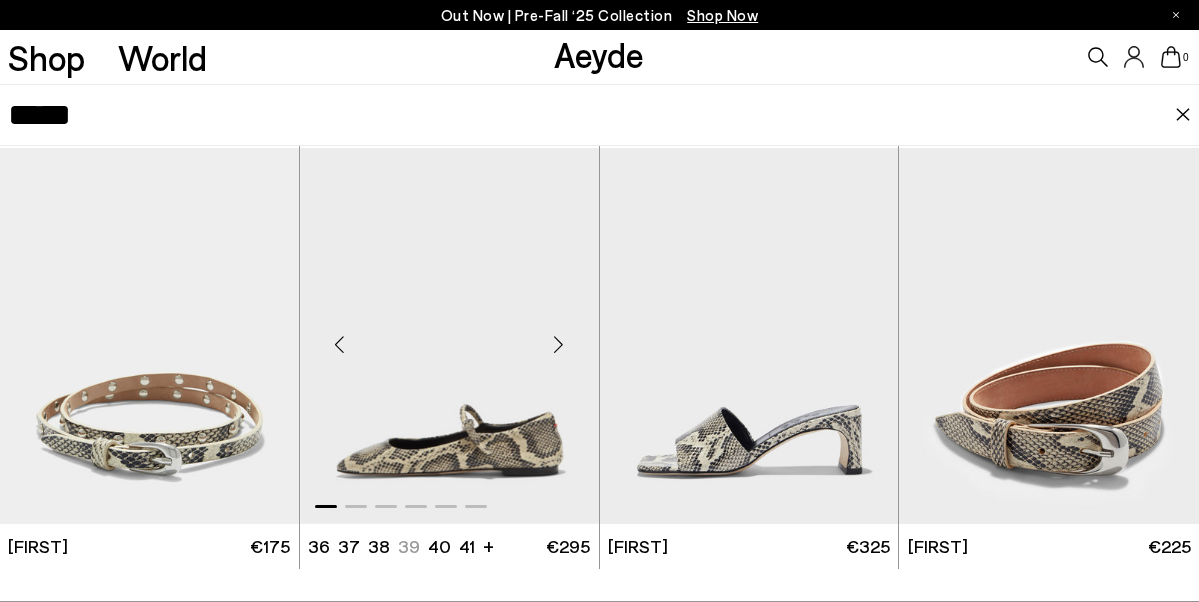 scroll, scrollTop: 576, scrollLeft: 0, axis: vertical 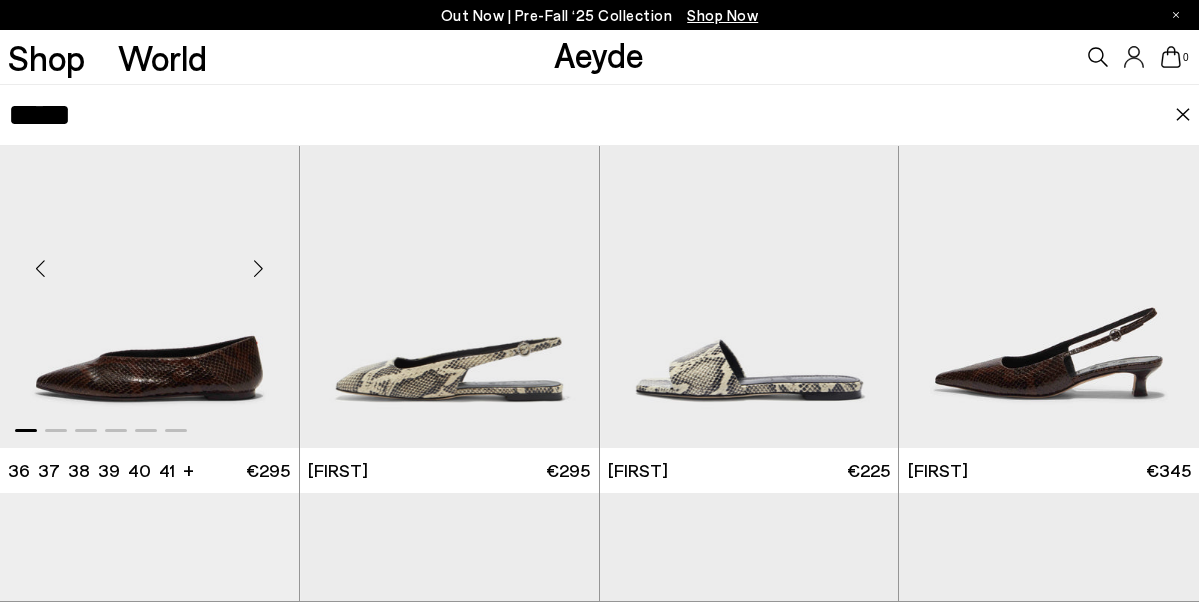 click at bounding box center [149, 260] 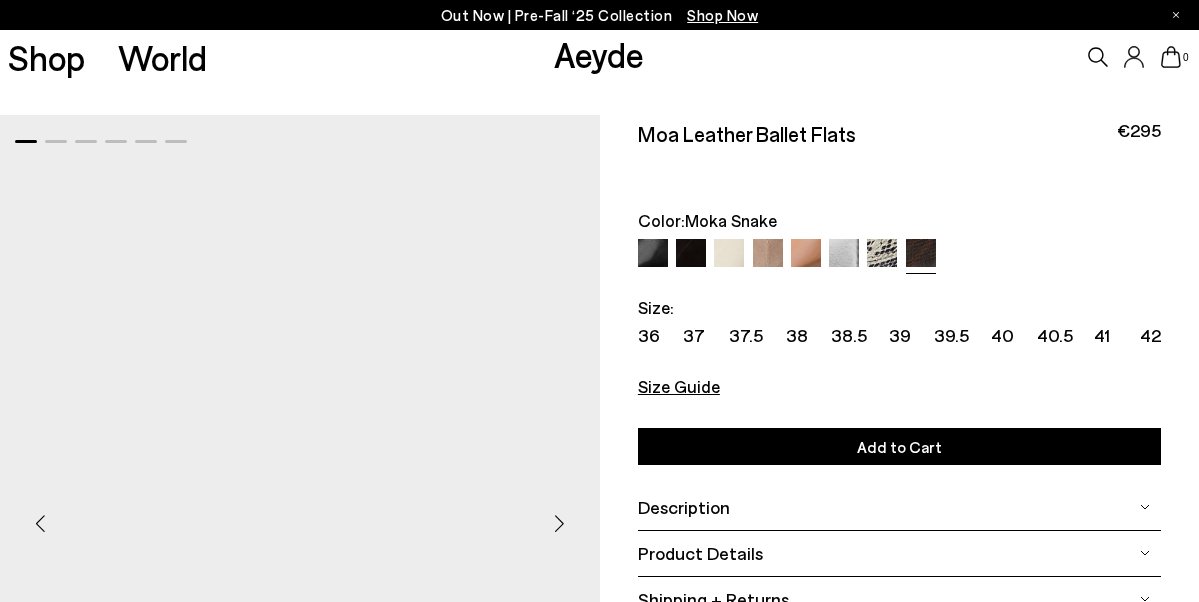 scroll, scrollTop: 0, scrollLeft: 0, axis: both 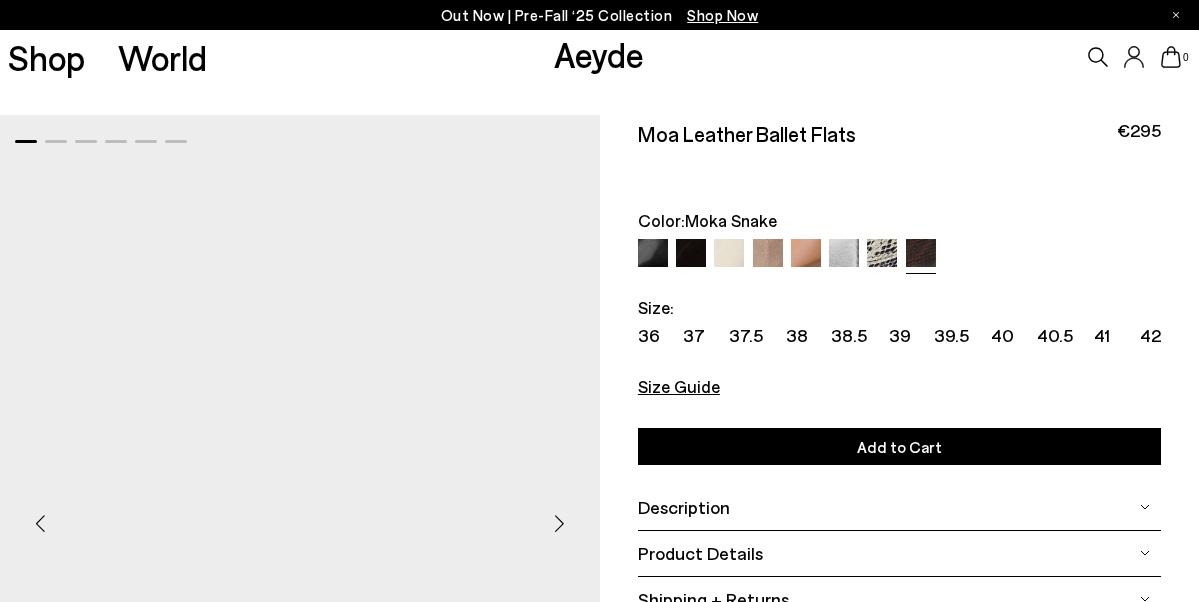 click at bounding box center (882, 254) 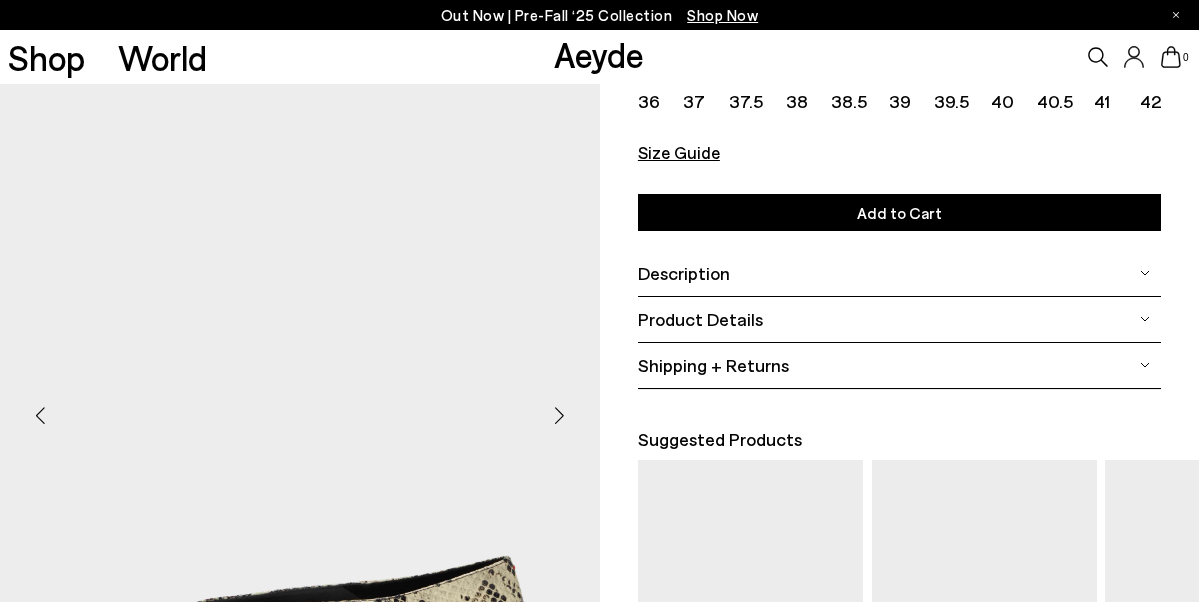 scroll, scrollTop: 3, scrollLeft: 0, axis: vertical 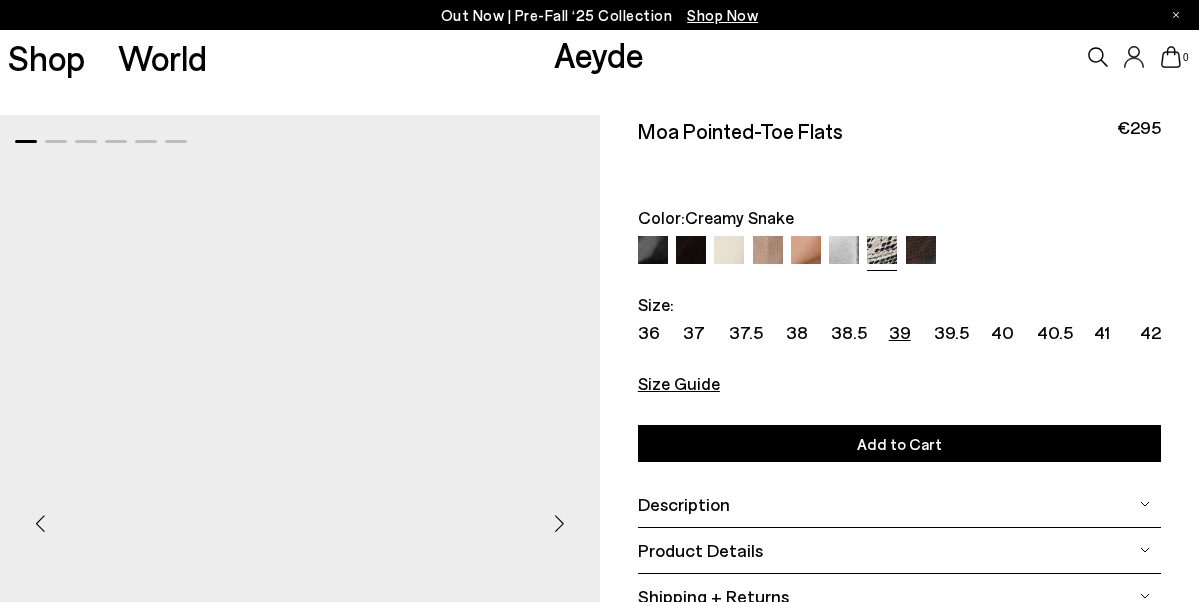 click on "39" at bounding box center [900, 332] 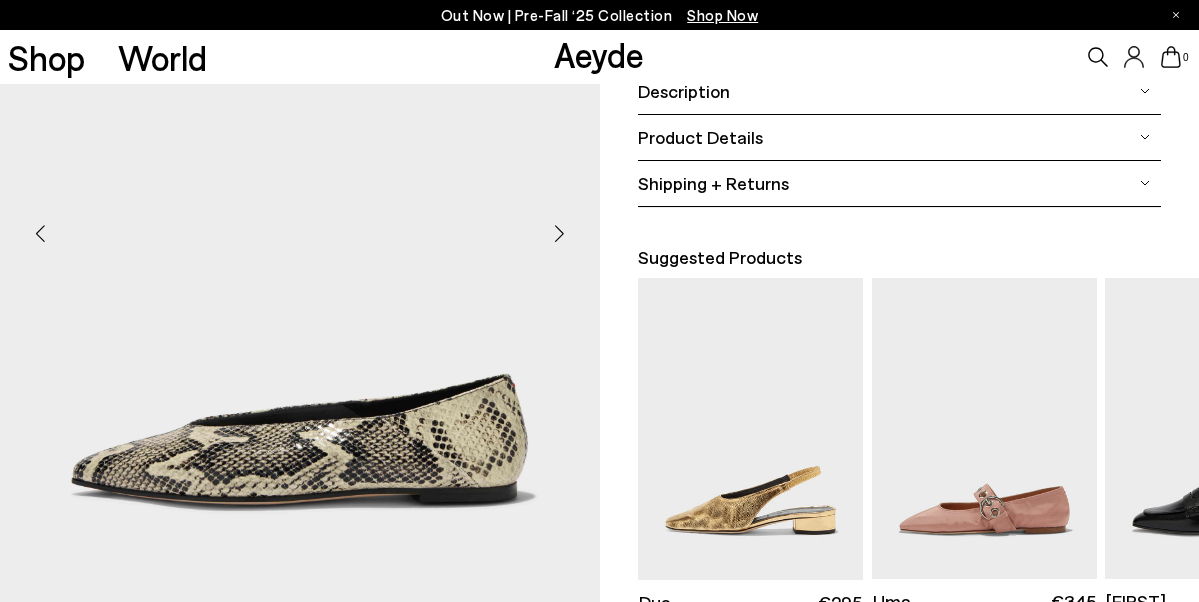 scroll, scrollTop: 400, scrollLeft: 0, axis: vertical 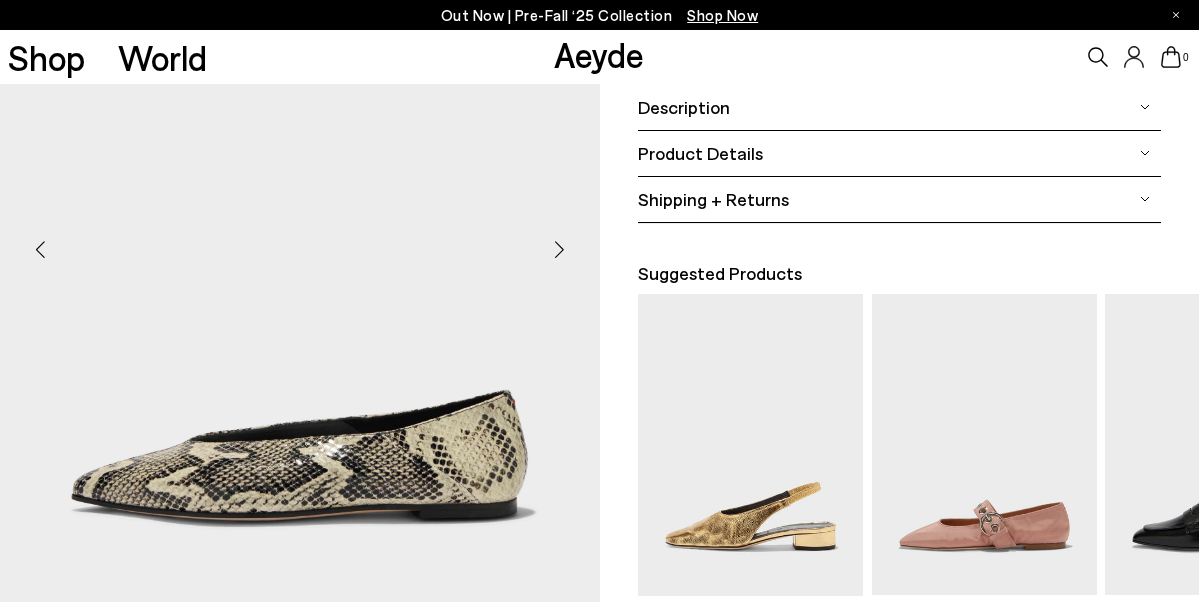 click at bounding box center [560, 249] 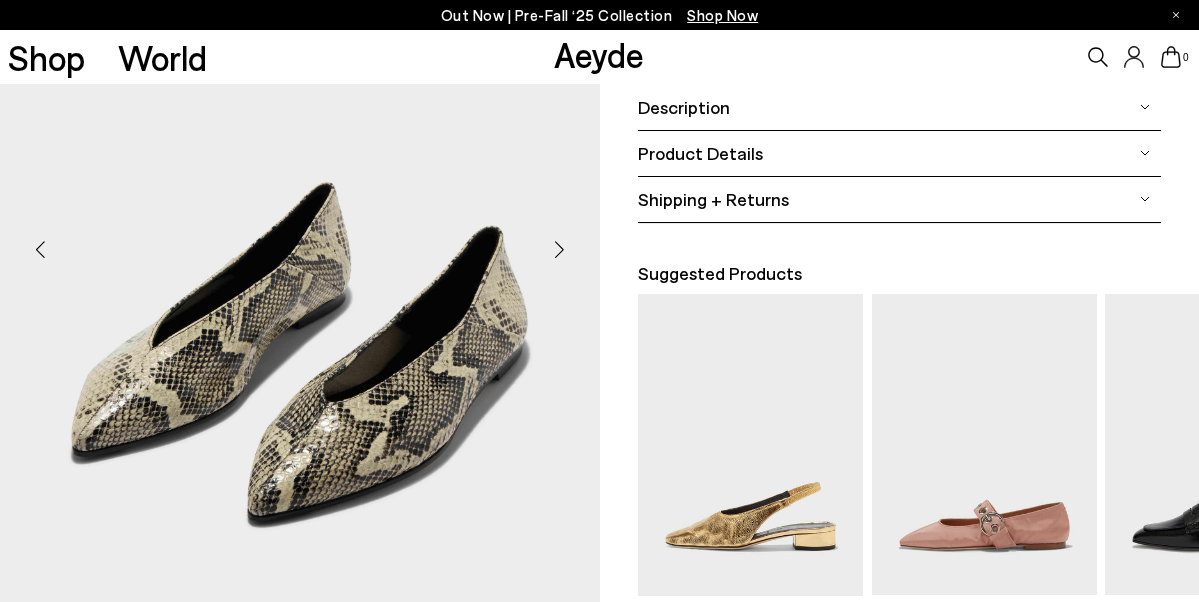 click at bounding box center [560, 249] 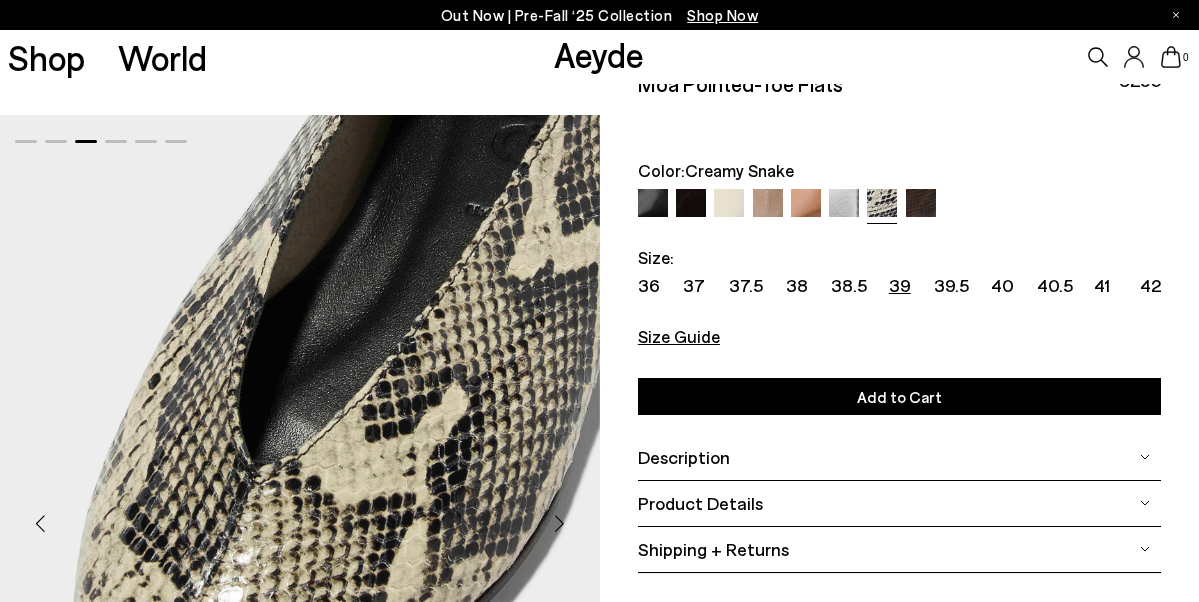 scroll, scrollTop: 0, scrollLeft: 0, axis: both 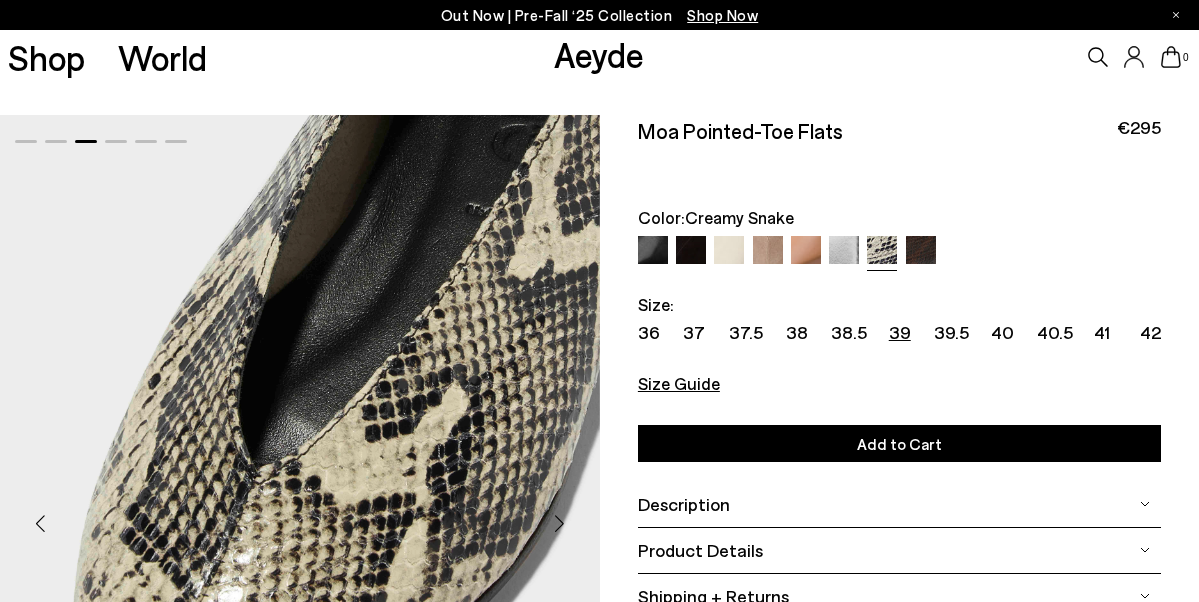 click on "Add to Cart
Select a Size" at bounding box center [899, 443] 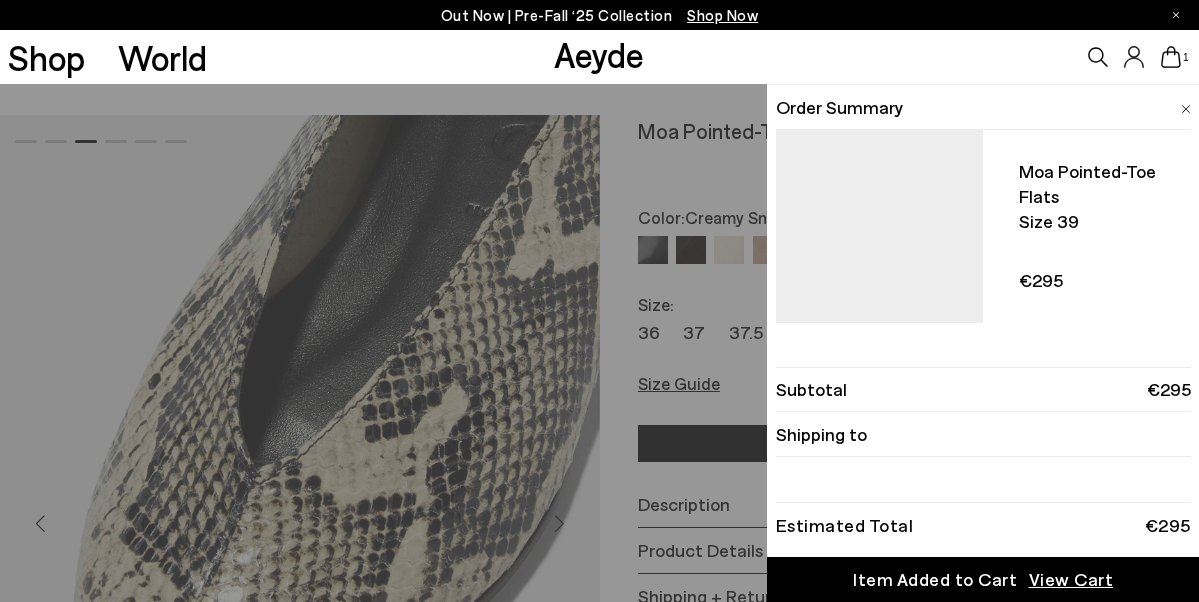 click at bounding box center [1186, 109] 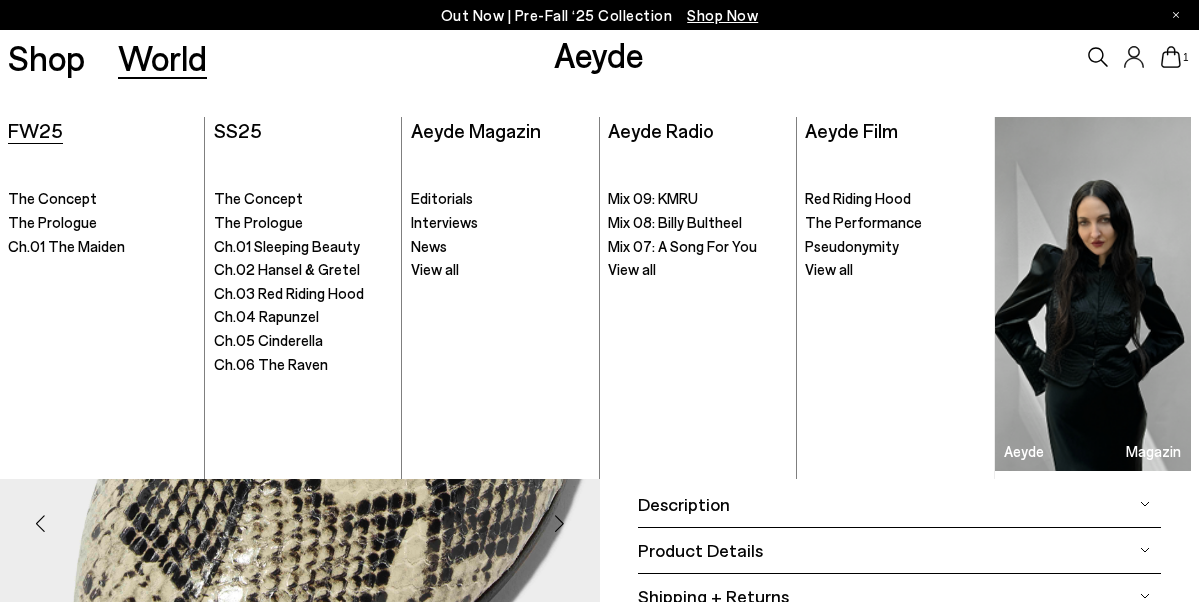 click on "FW25" at bounding box center (35, 130) 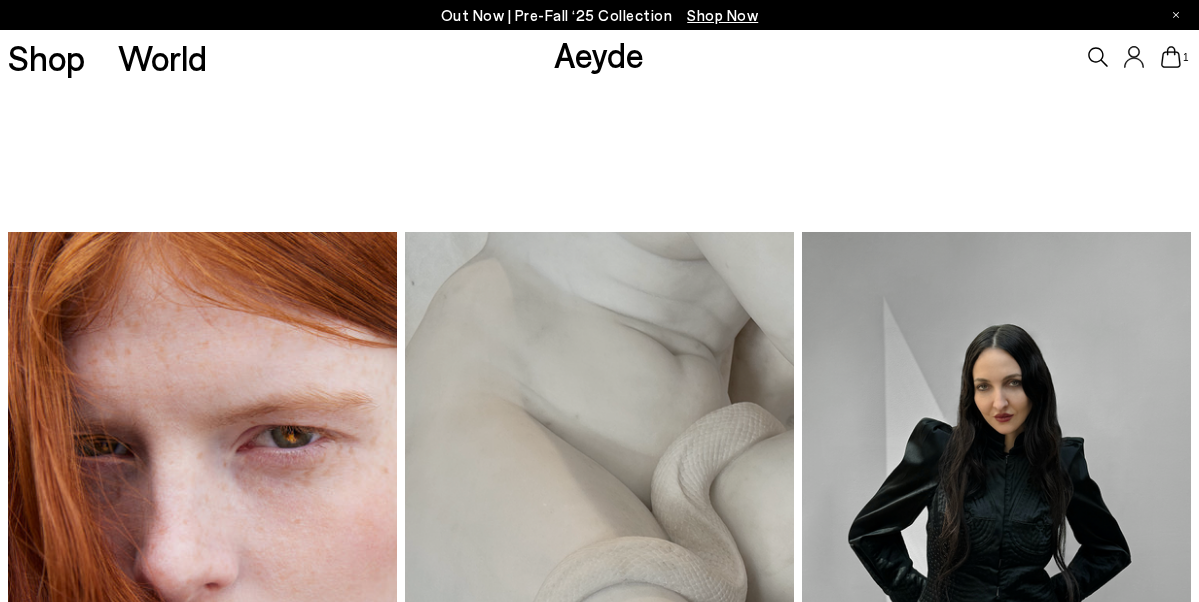 scroll, scrollTop: 0, scrollLeft: 0, axis: both 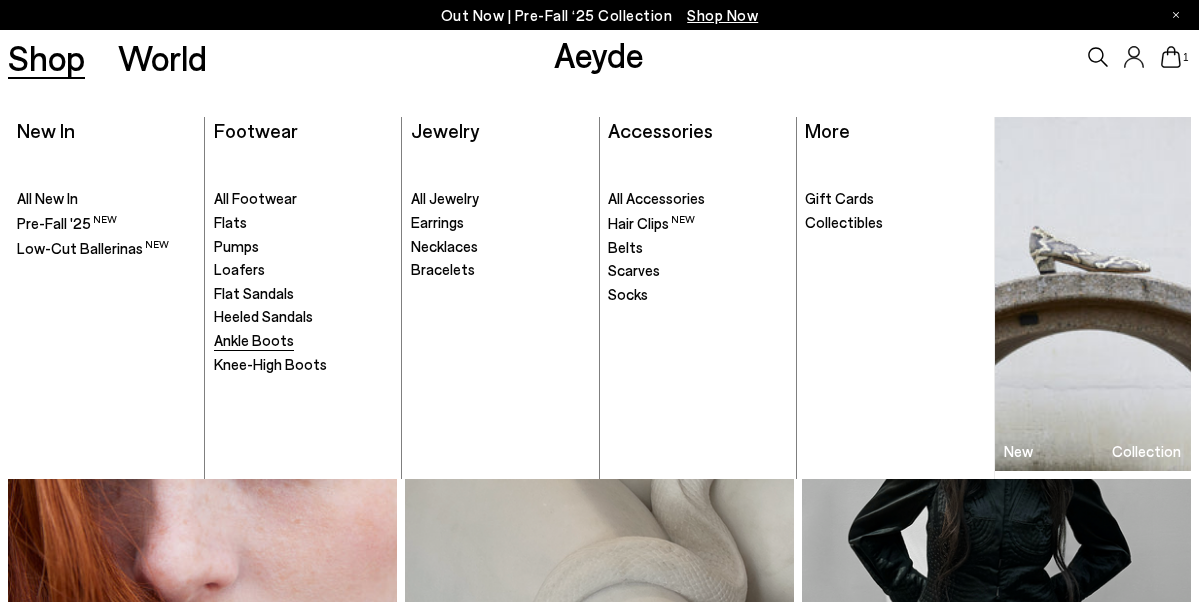 click on "Ankle Boots" at bounding box center (254, 340) 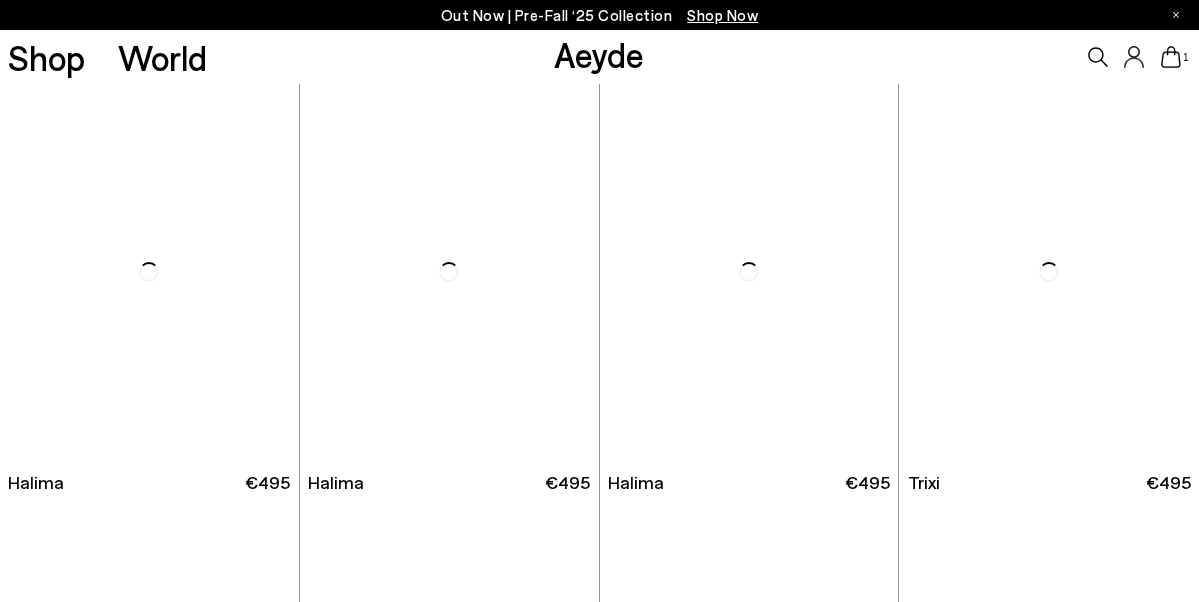 scroll, scrollTop: 0, scrollLeft: 0, axis: both 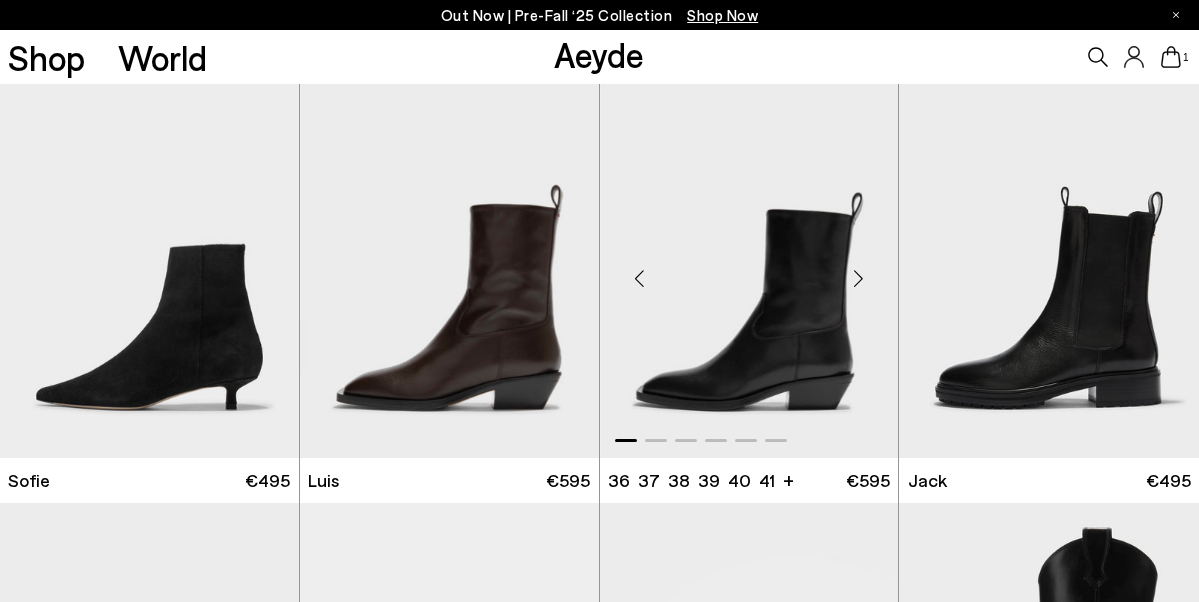 click at bounding box center [749, 270] 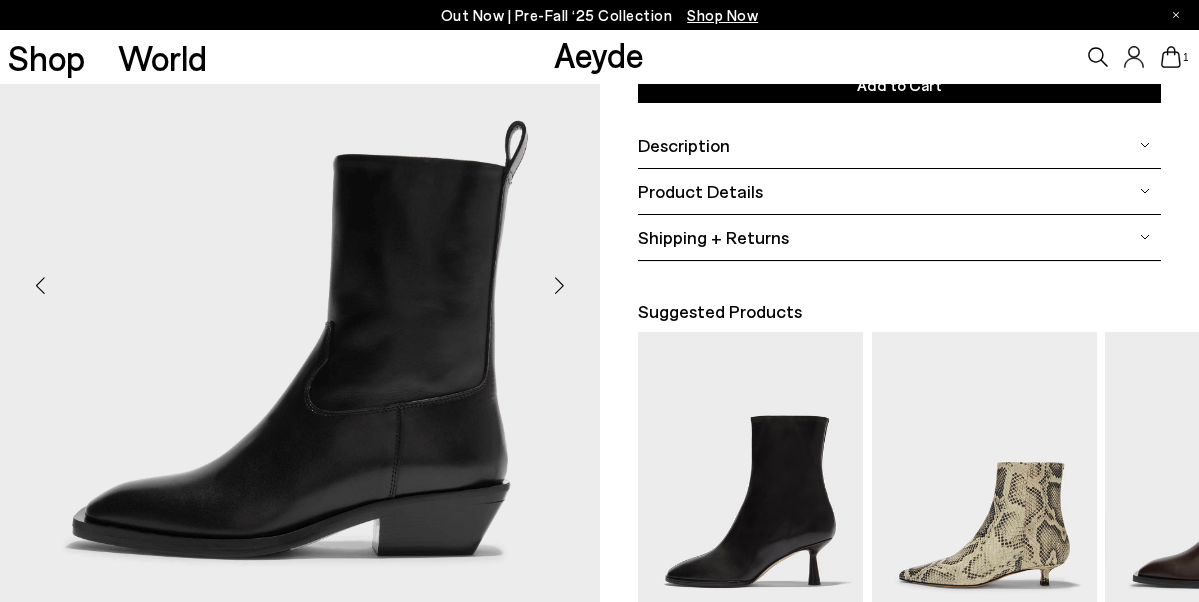 scroll, scrollTop: 364, scrollLeft: 0, axis: vertical 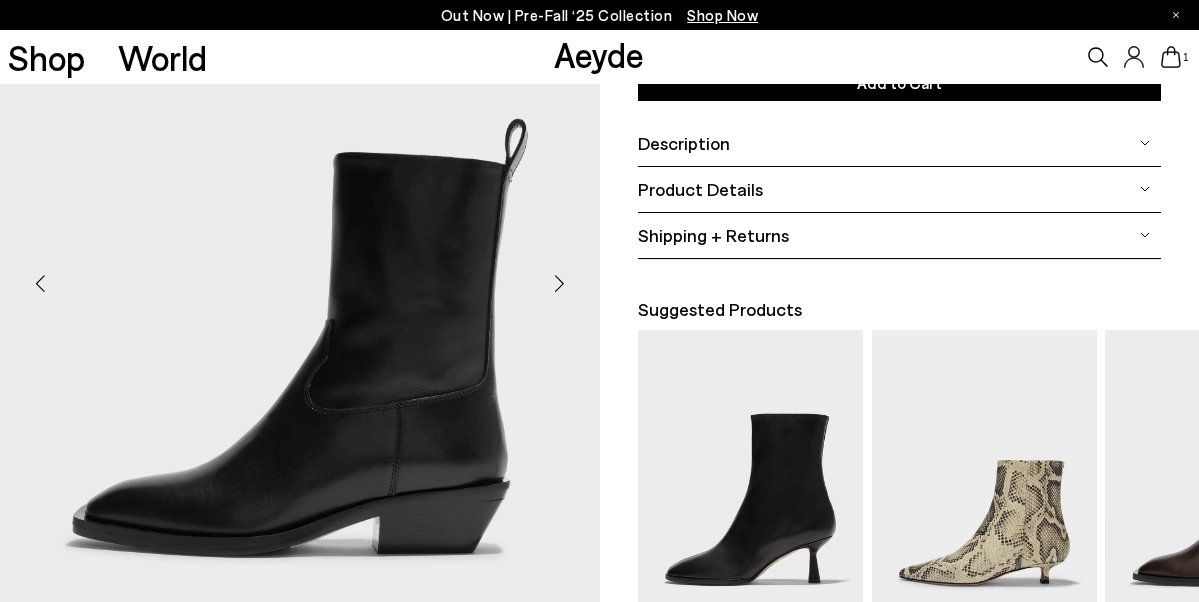 click at bounding box center [560, 284] 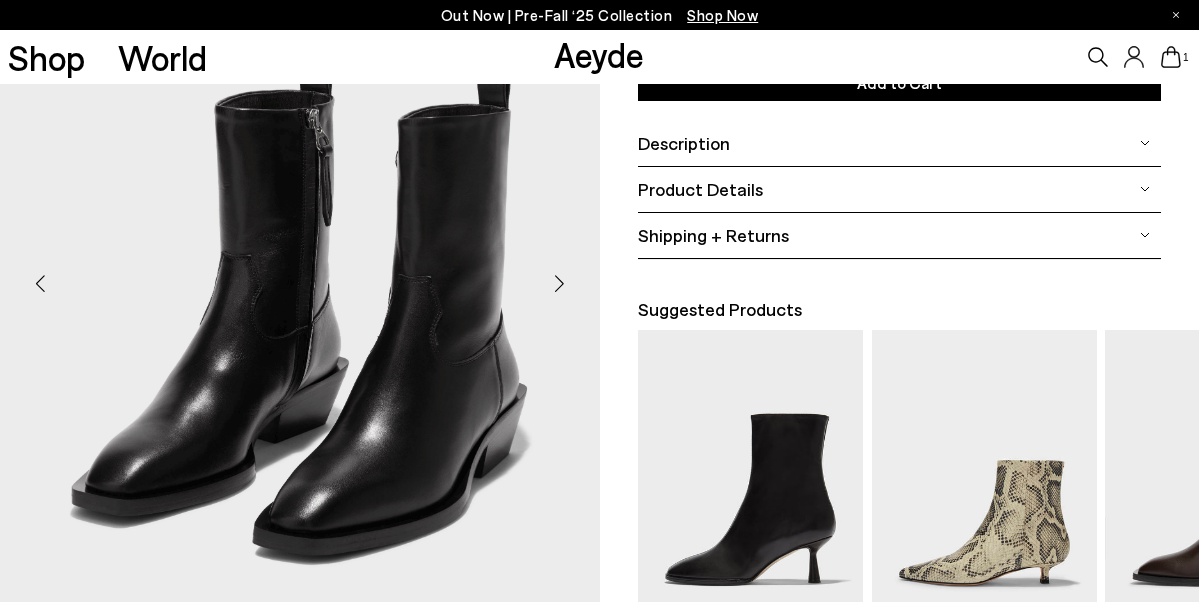click at bounding box center [560, 284] 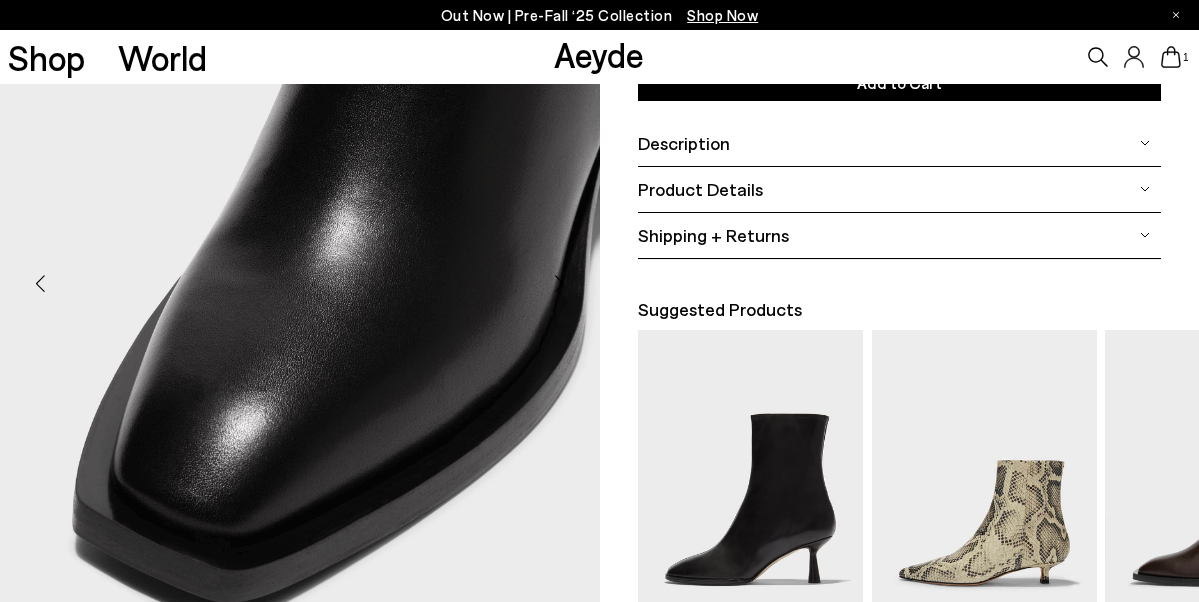 click at bounding box center (560, 284) 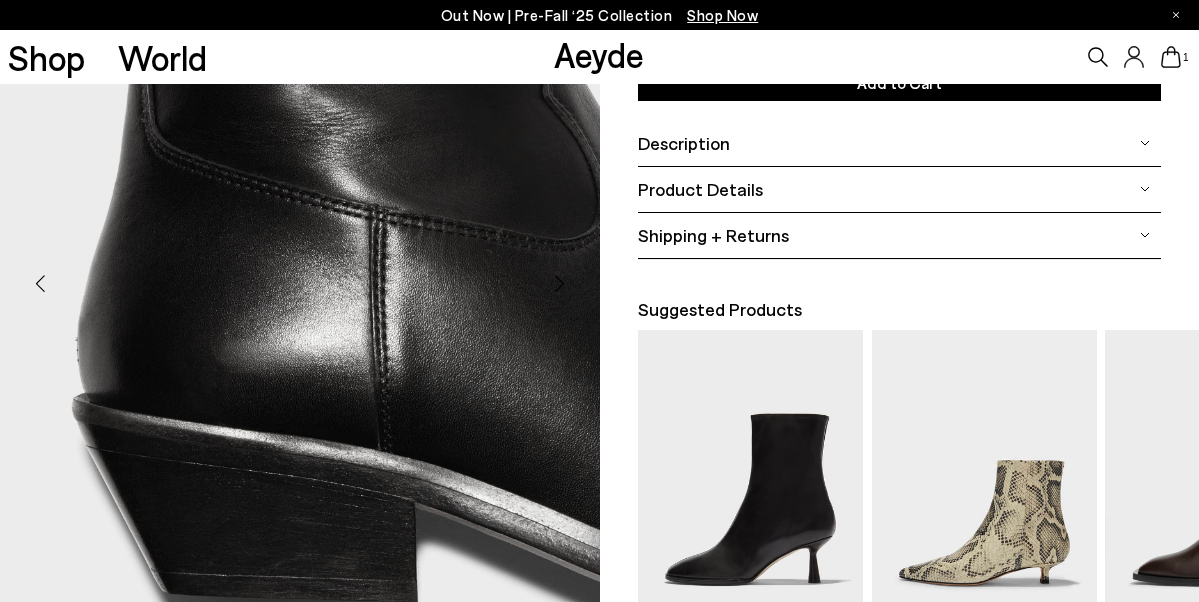 click at bounding box center (560, 284) 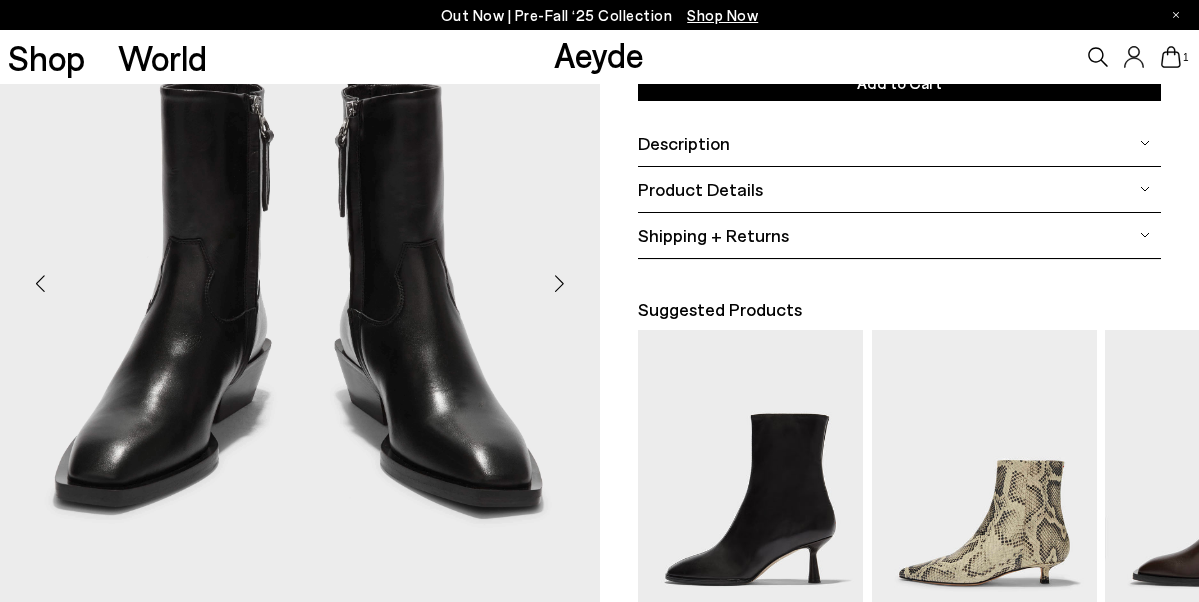 click at bounding box center [560, 284] 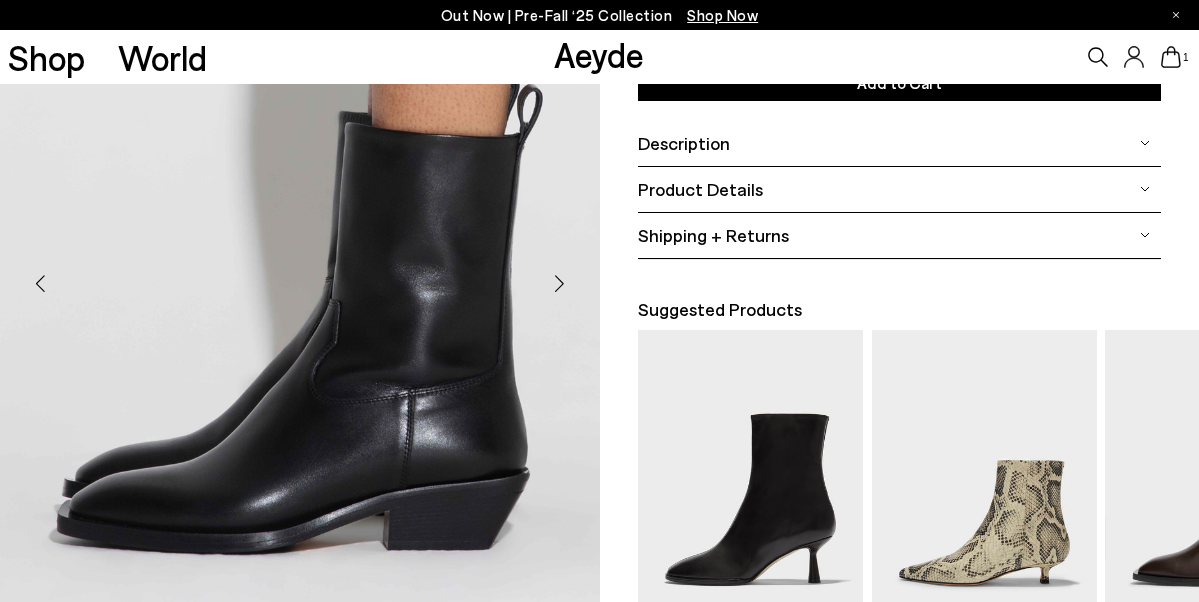 click at bounding box center (560, 284) 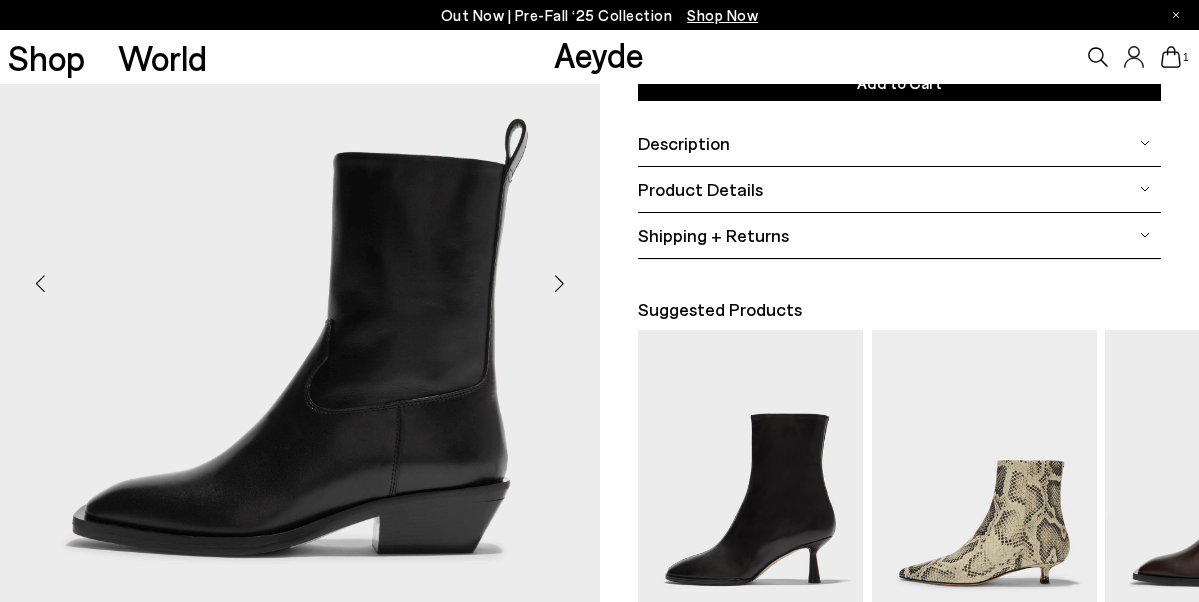 click at bounding box center (560, 284) 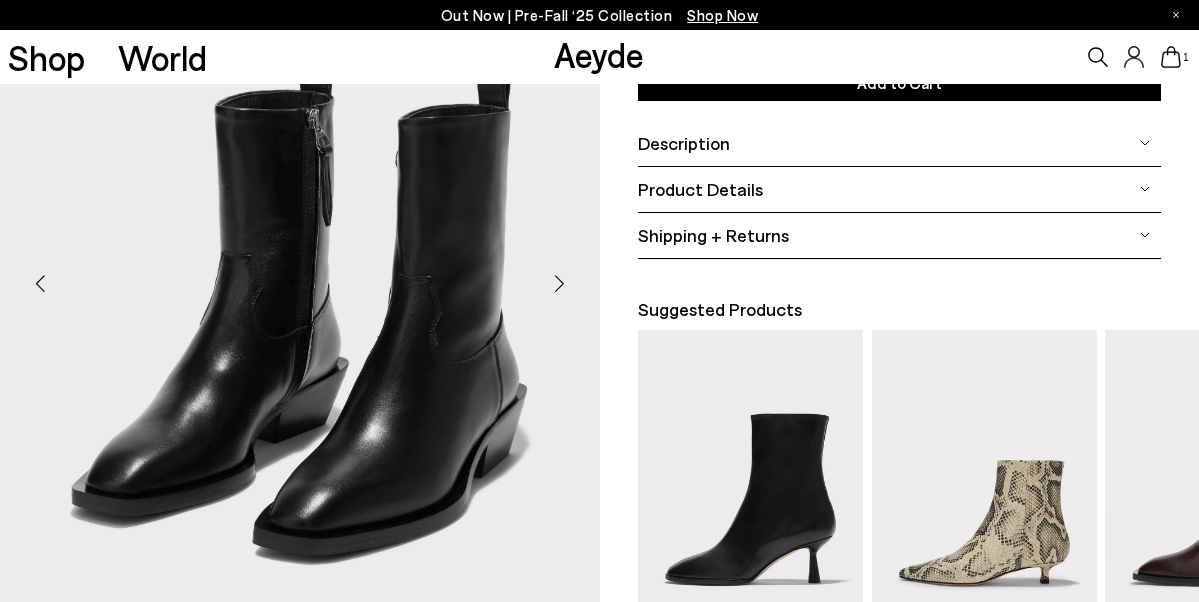 click 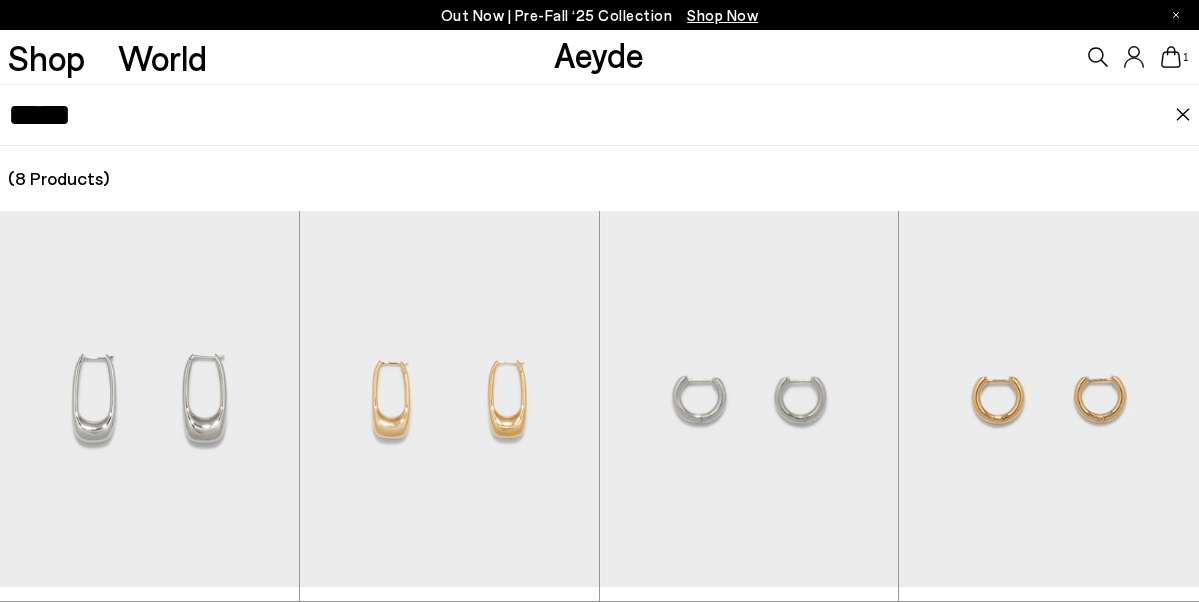 scroll, scrollTop: 358, scrollLeft: 0, axis: vertical 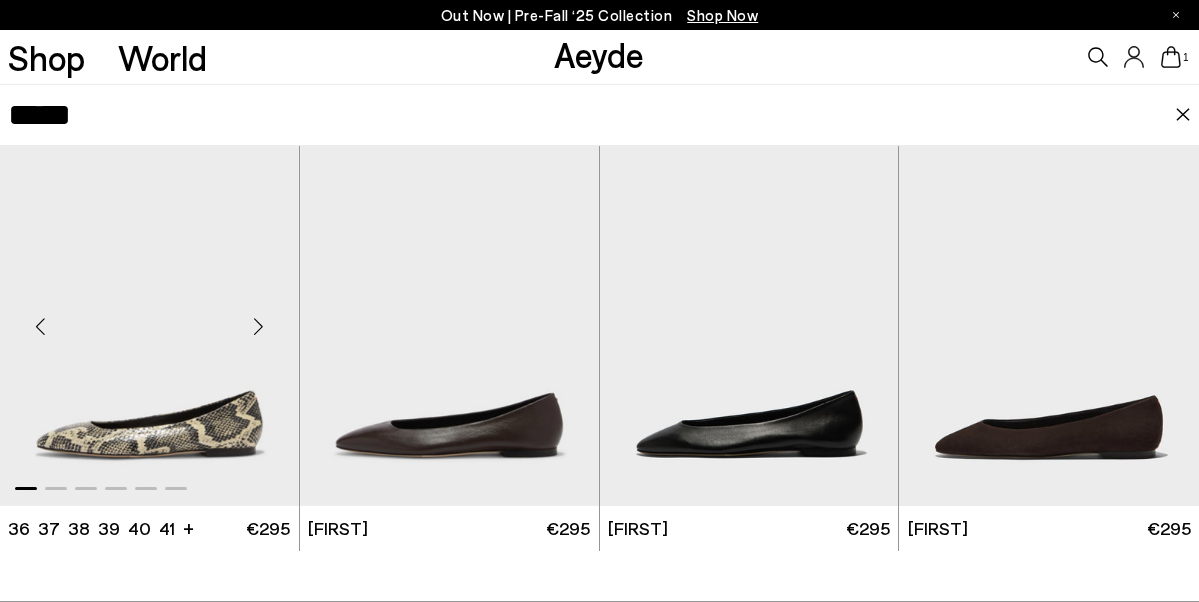 type on "*****" 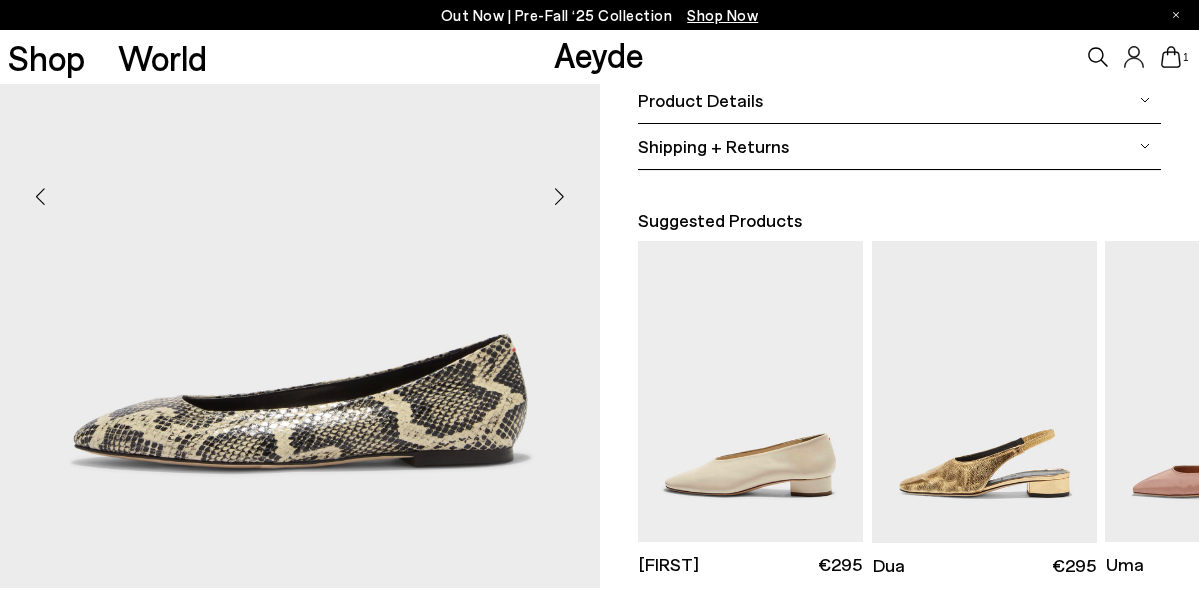 scroll, scrollTop: 357, scrollLeft: 0, axis: vertical 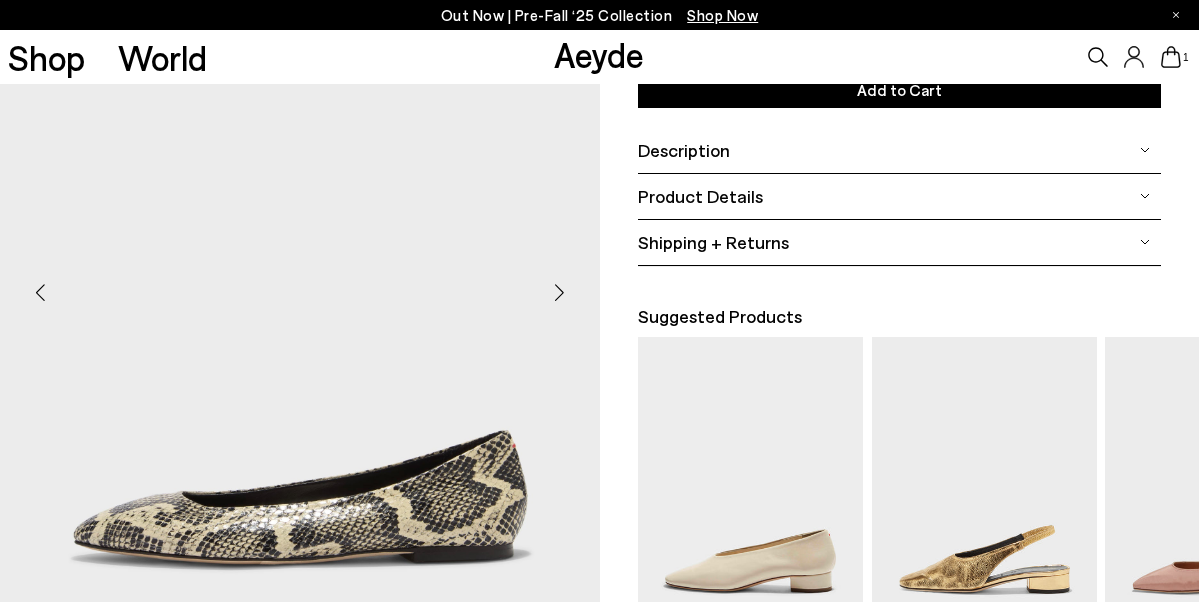 click at bounding box center [560, 292] 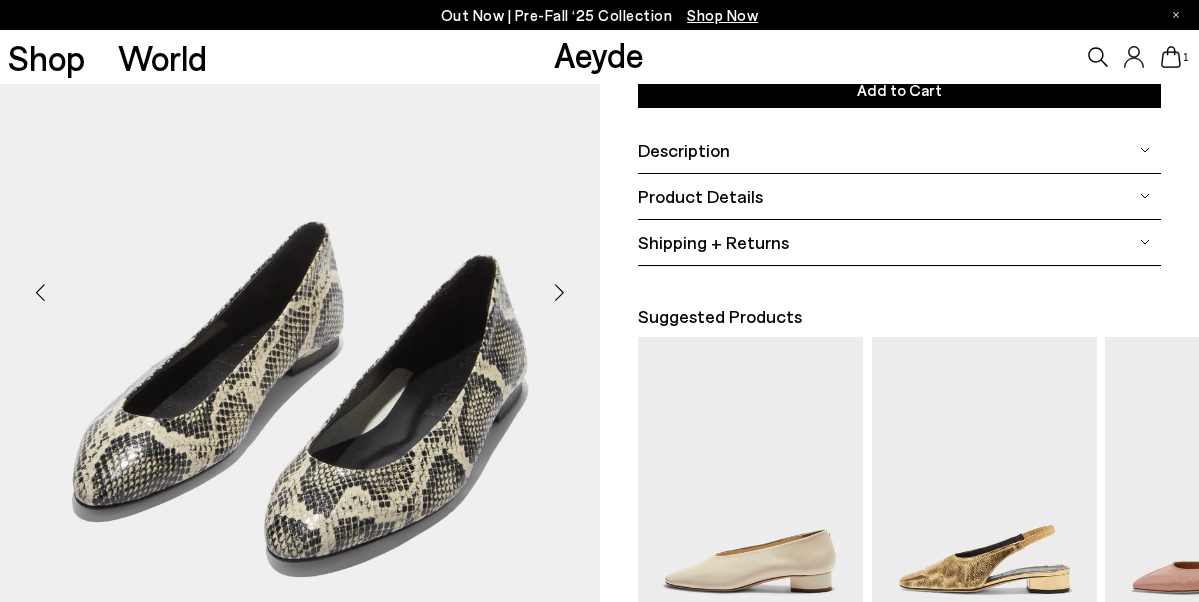 click at bounding box center (560, 292) 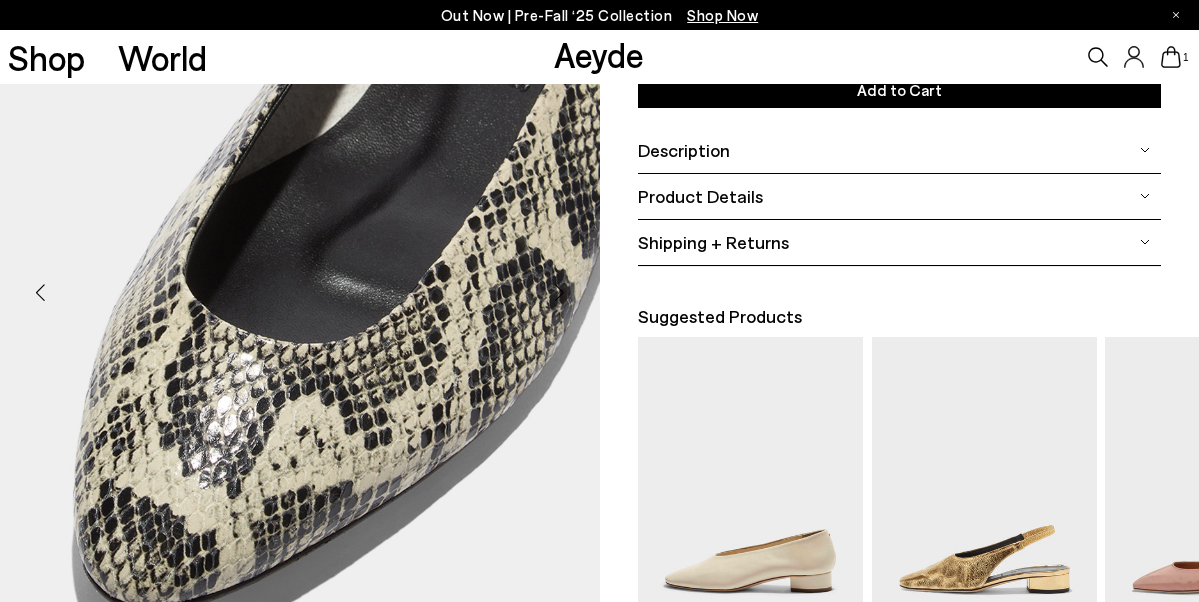 click at bounding box center (560, 292) 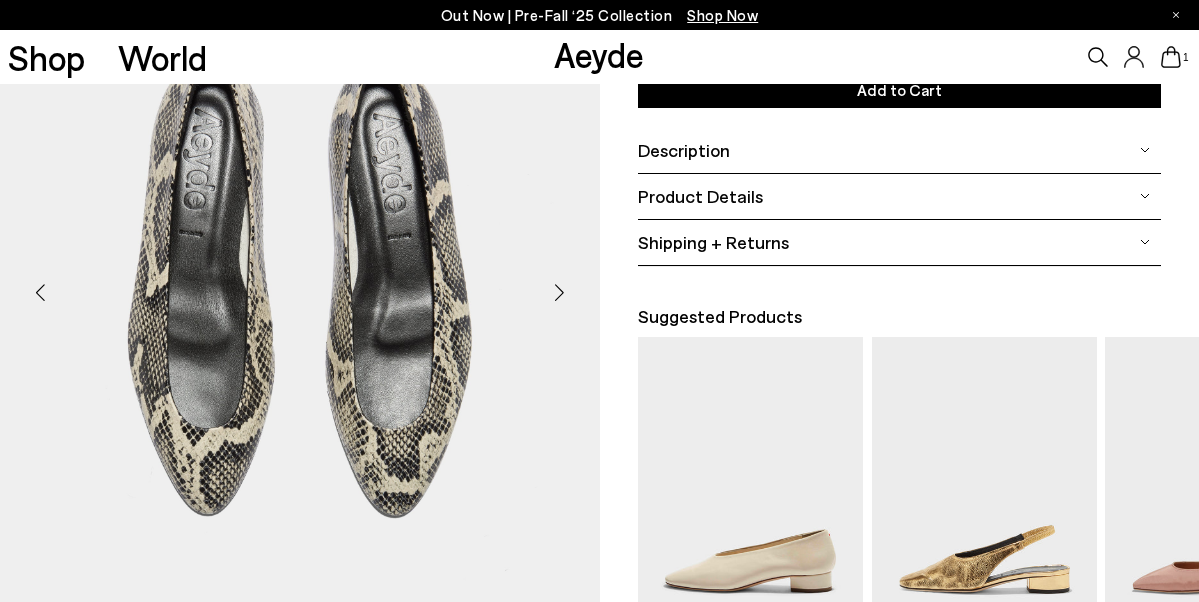 click at bounding box center [560, 292] 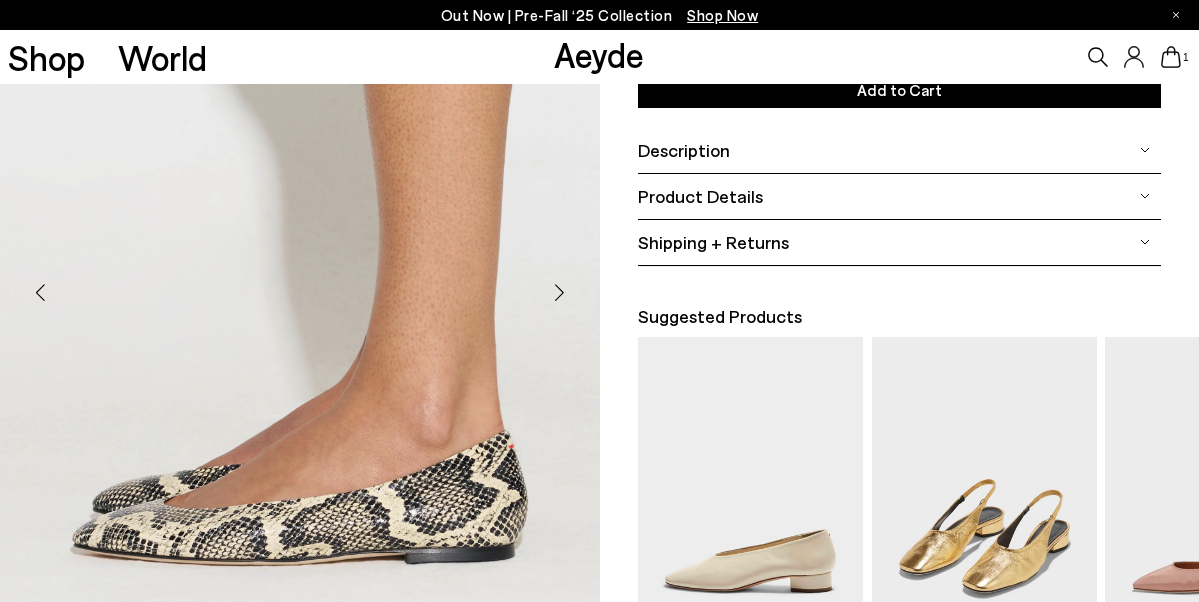 scroll, scrollTop: 566, scrollLeft: 0, axis: vertical 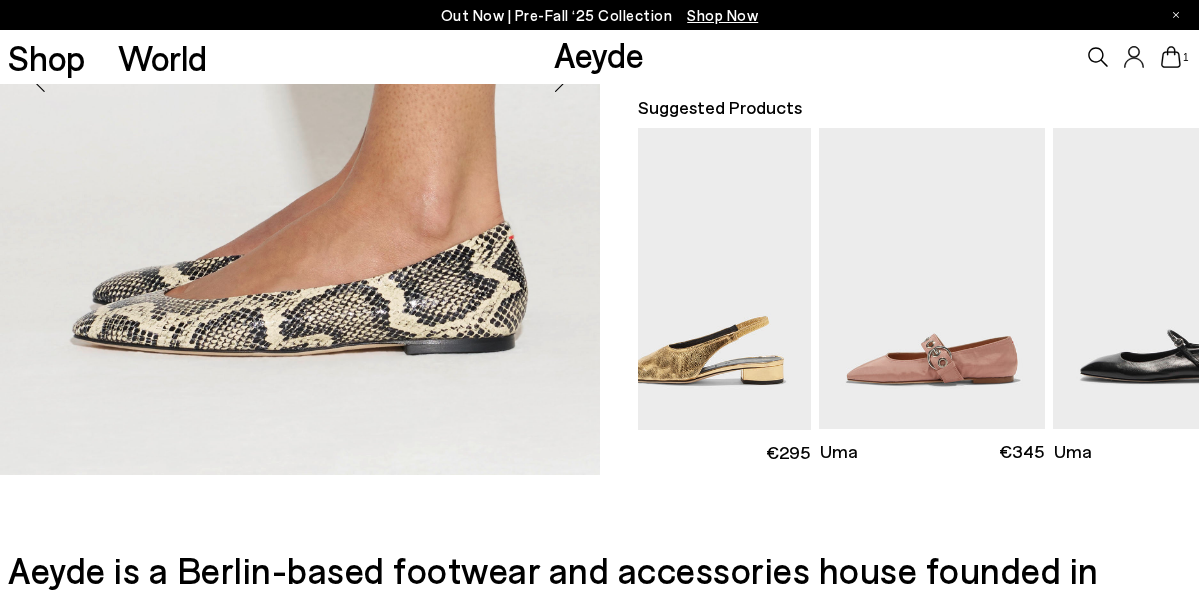 click 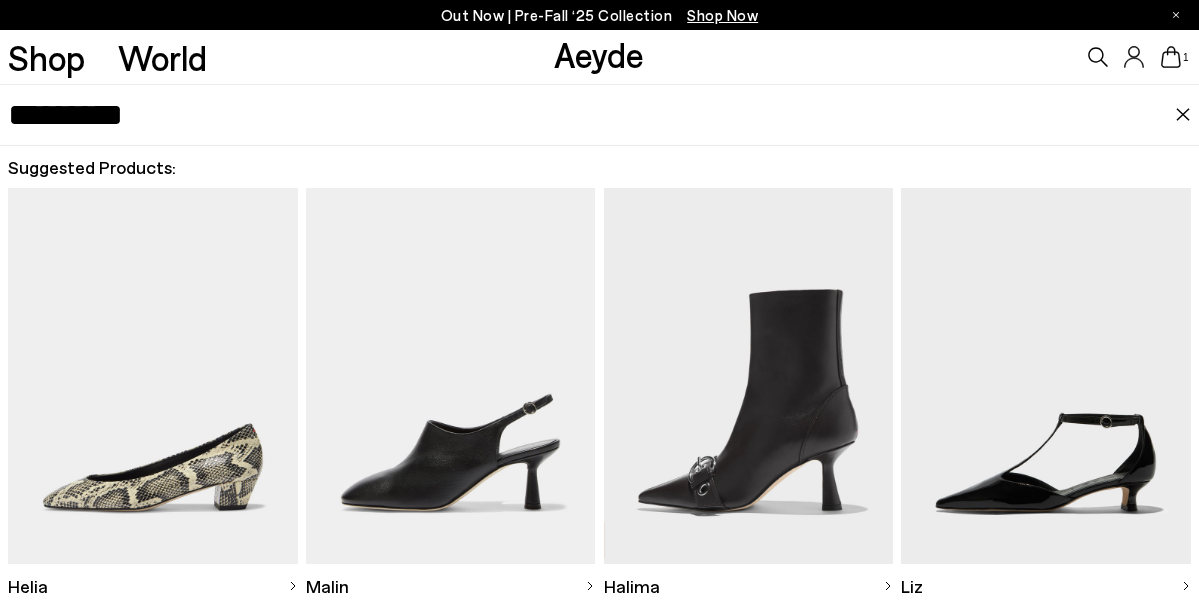 type on "*********" 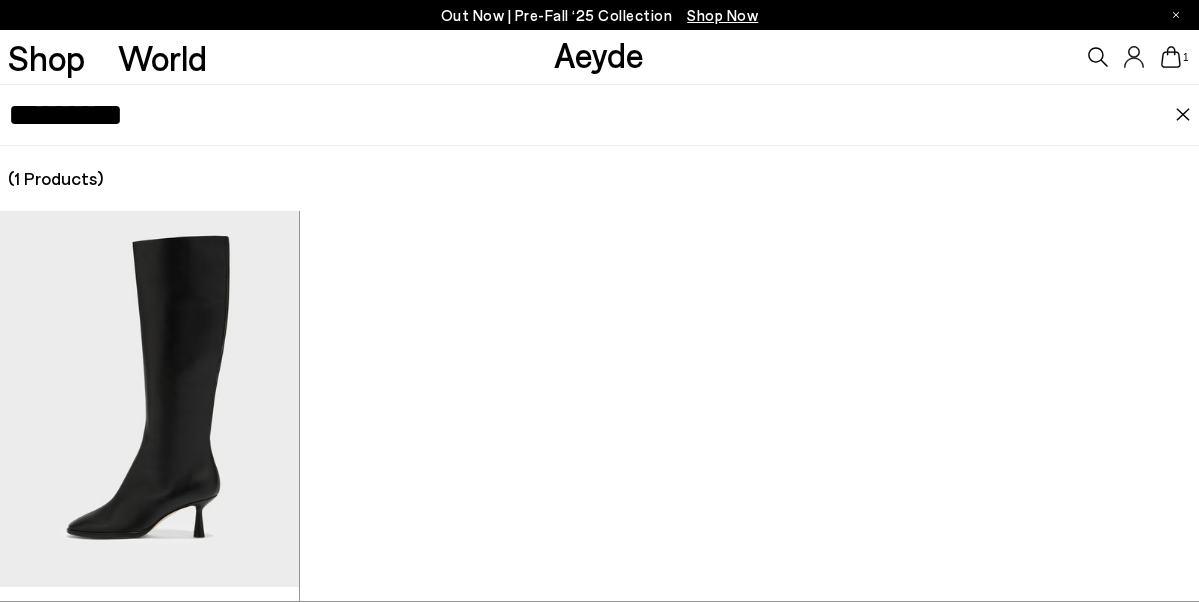 scroll, scrollTop: 81, scrollLeft: 0, axis: vertical 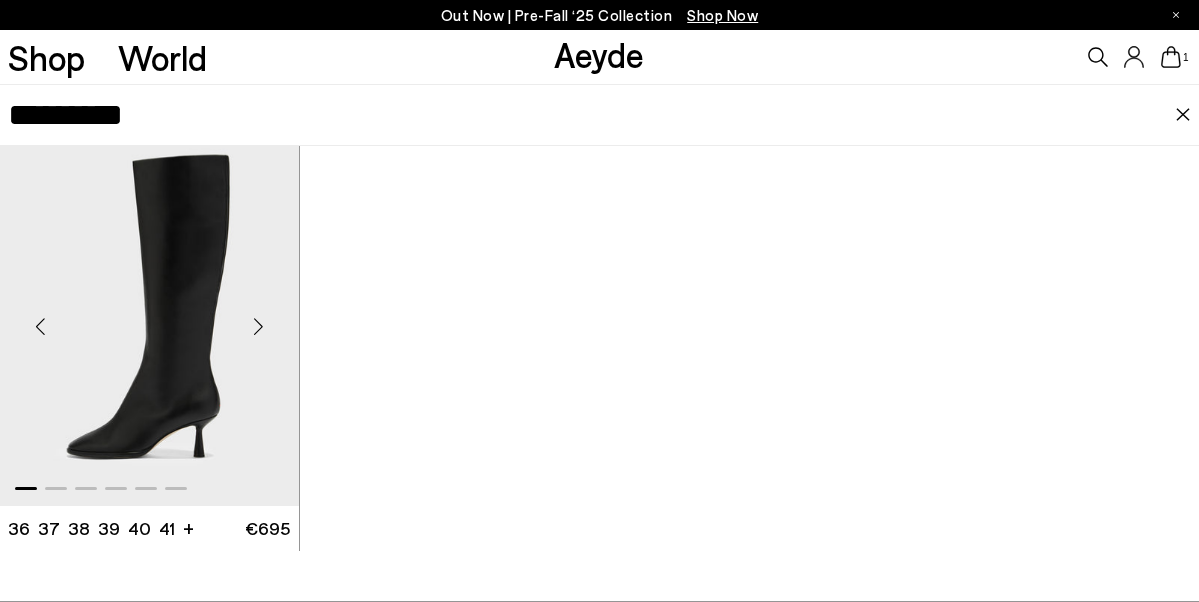 click at bounding box center (149, 318) 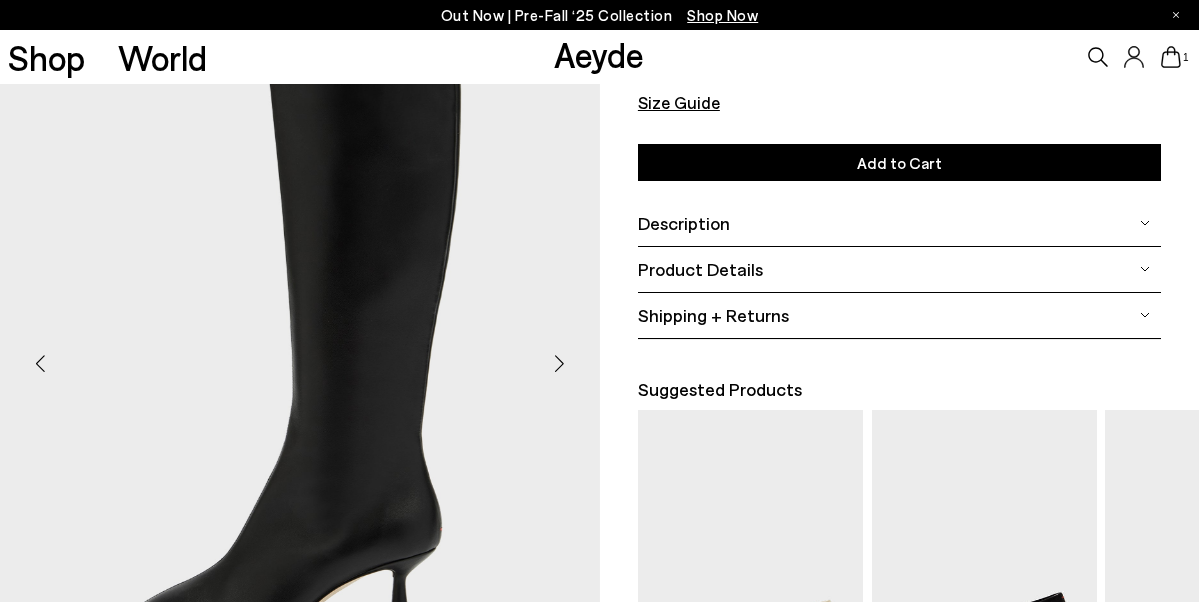 scroll, scrollTop: 370, scrollLeft: 0, axis: vertical 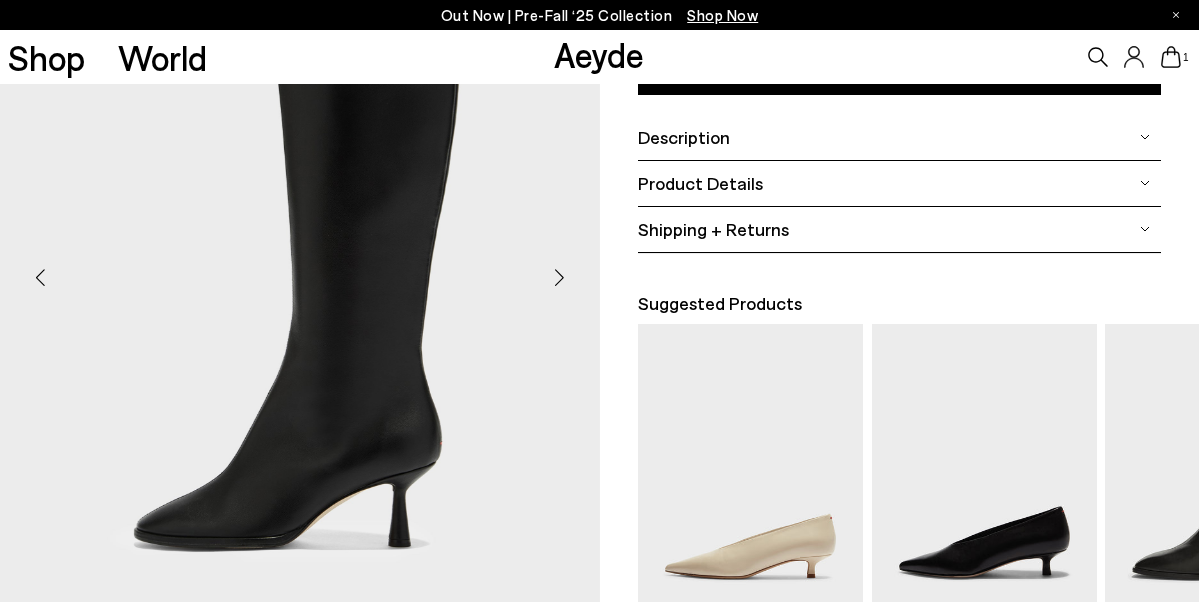 click at bounding box center [560, 278] 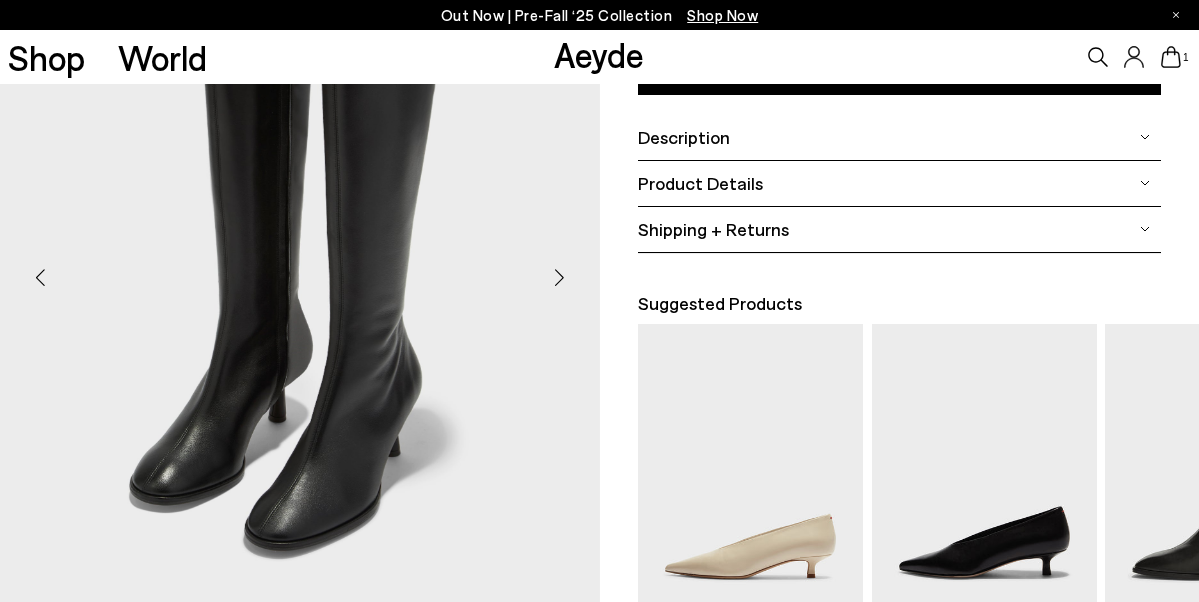 click at bounding box center (560, 278) 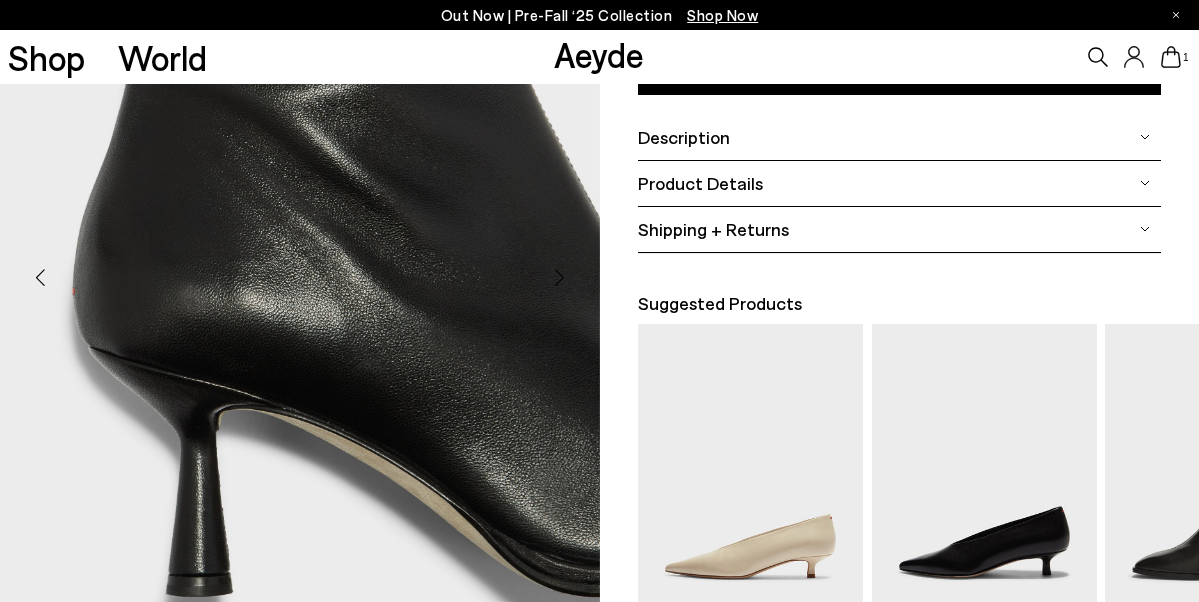 click at bounding box center (560, 278) 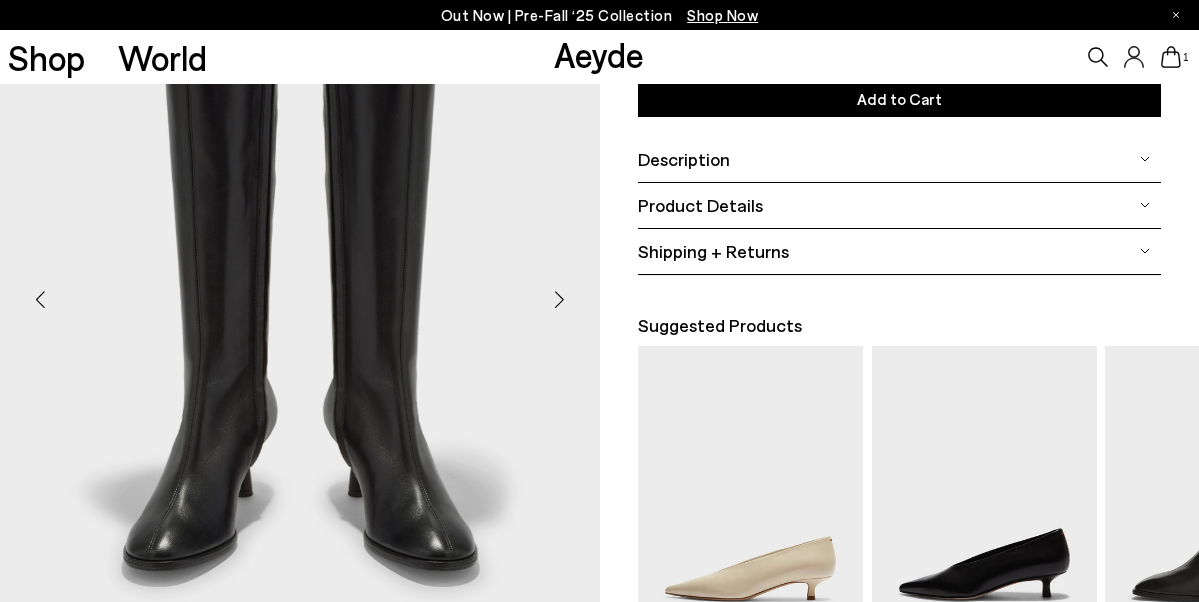 scroll, scrollTop: 349, scrollLeft: 0, axis: vertical 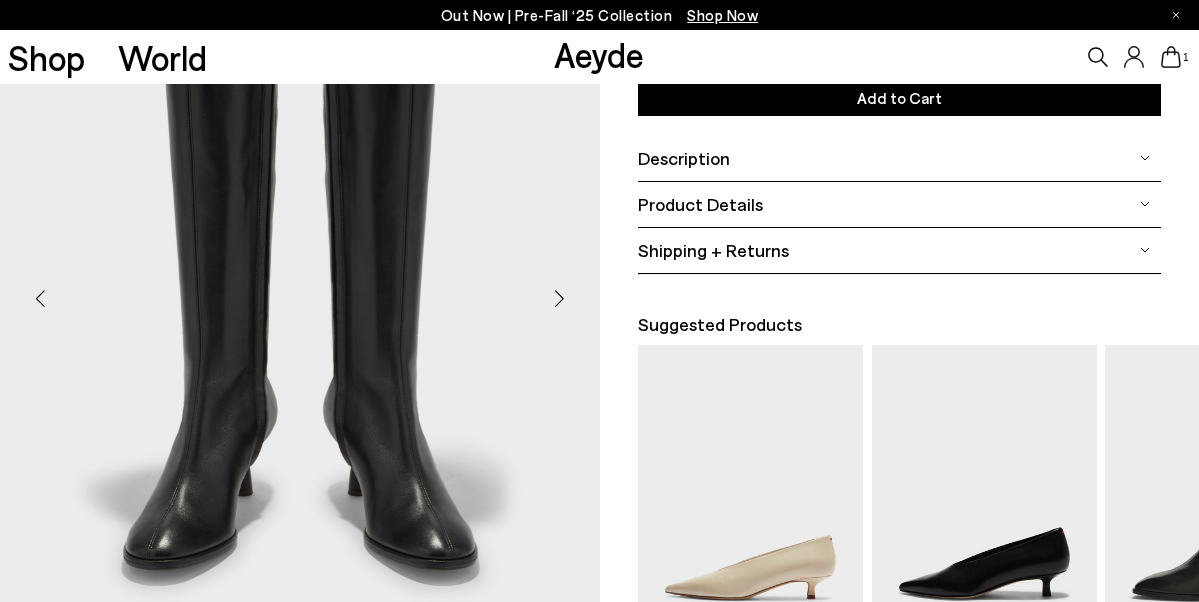 click at bounding box center [560, 299] 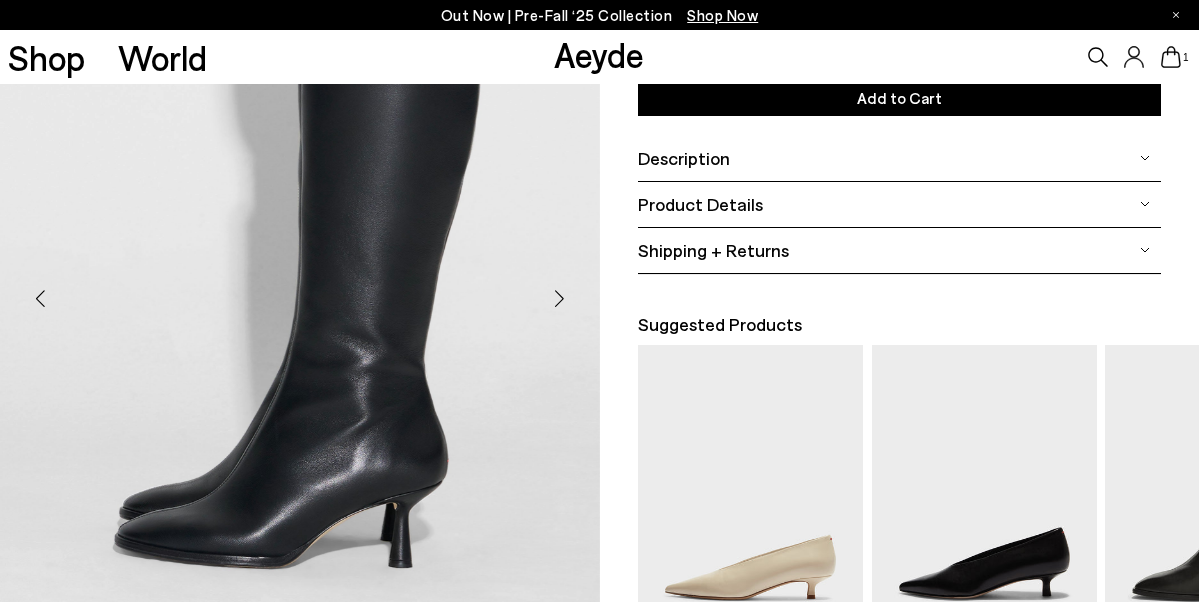 click at bounding box center (560, 299) 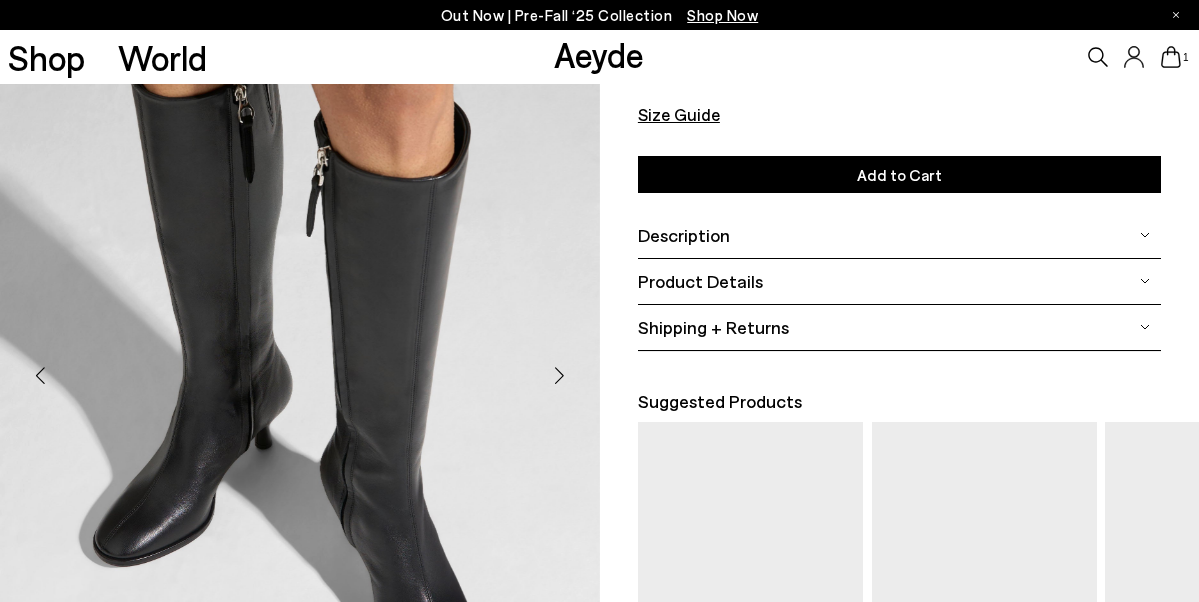 scroll, scrollTop: 311, scrollLeft: 0, axis: vertical 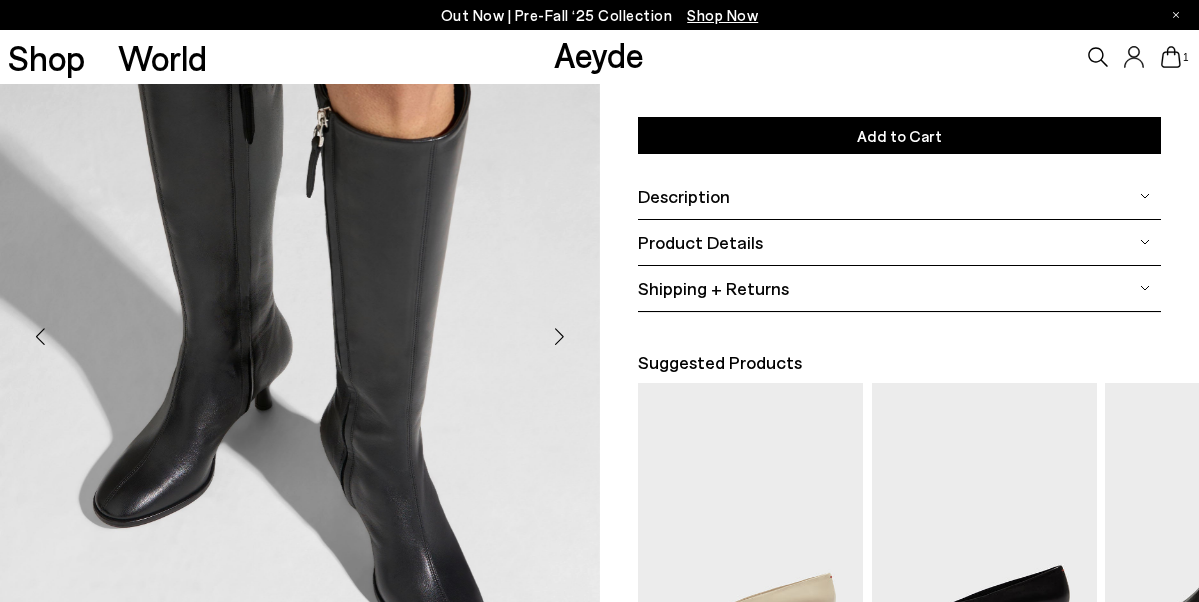 click at bounding box center (560, 337) 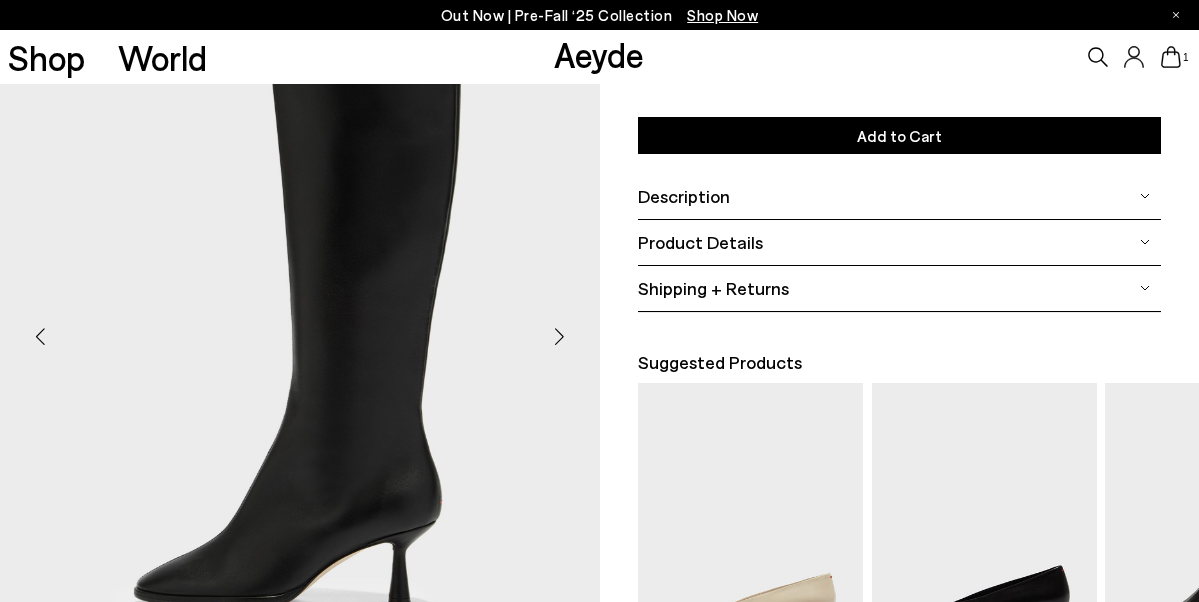 click at bounding box center (560, 337) 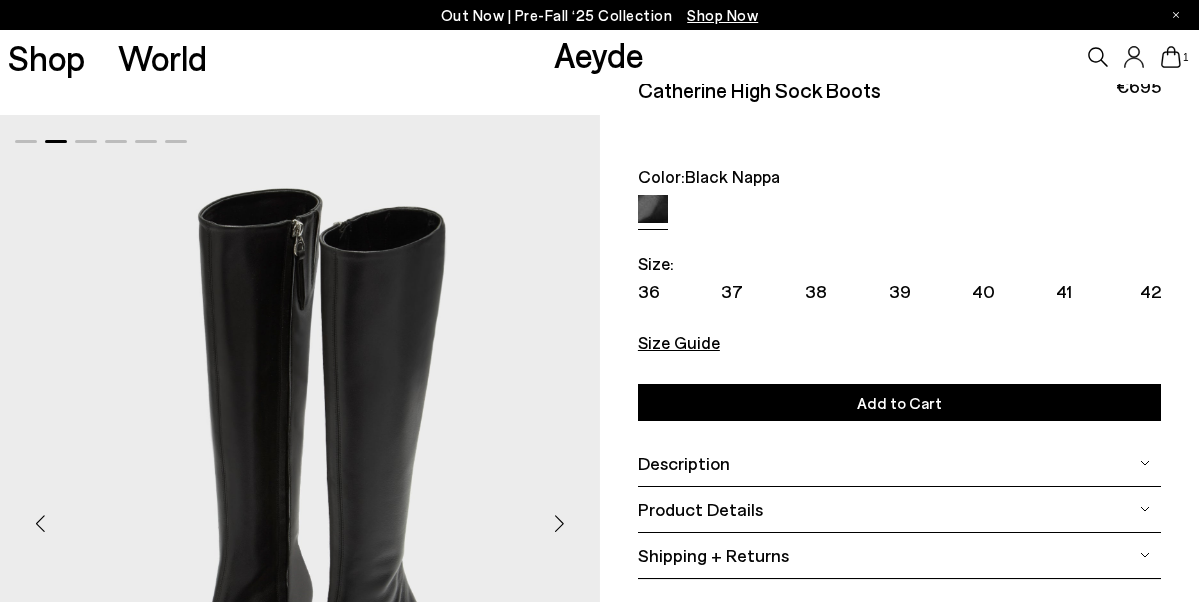 scroll, scrollTop: 20, scrollLeft: 0, axis: vertical 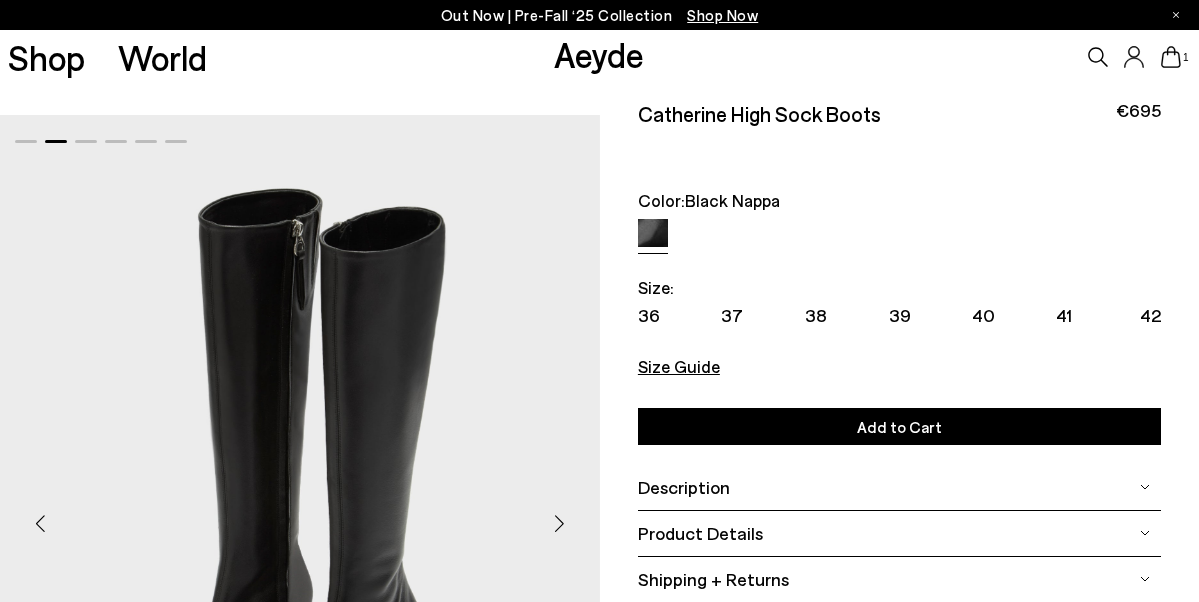 click 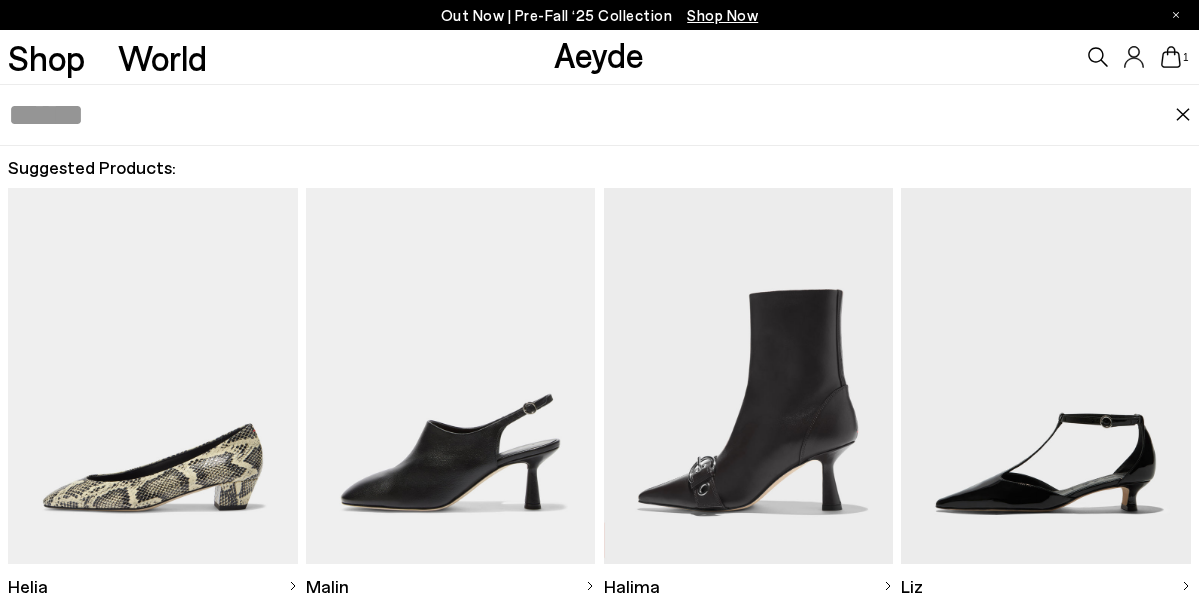 click at bounding box center (591, 115) 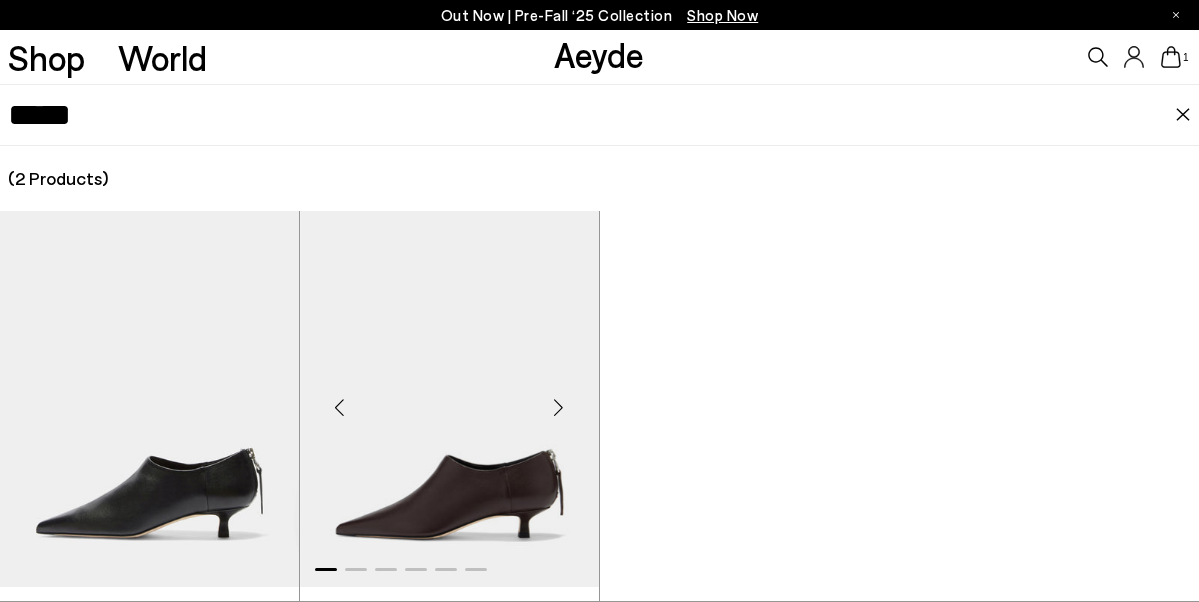 type on "*****" 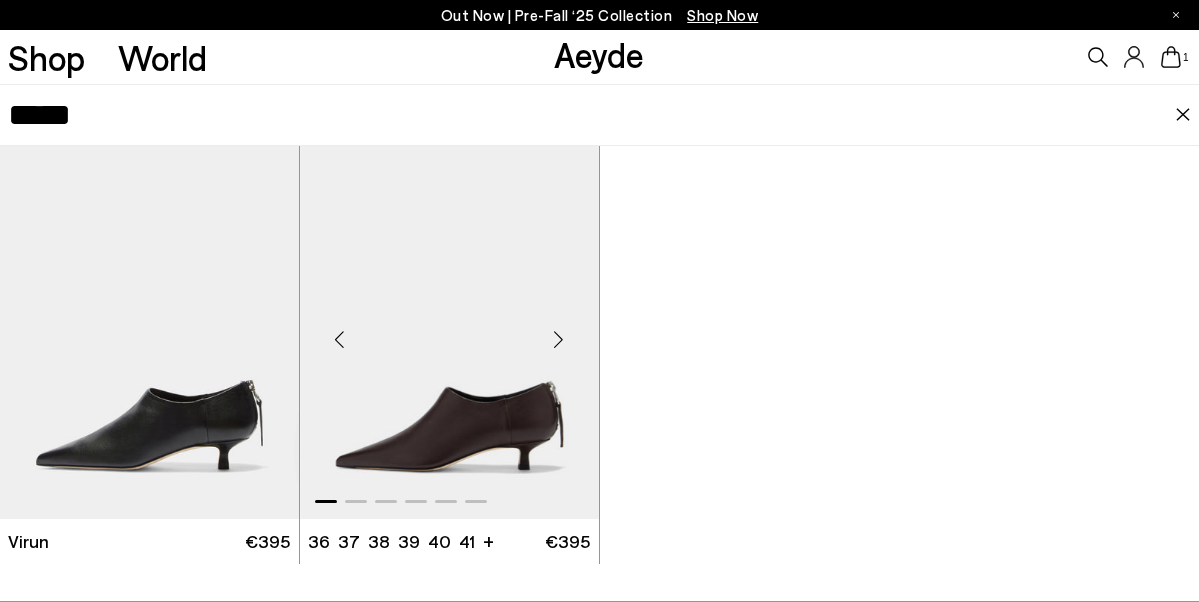 scroll, scrollTop: 81, scrollLeft: 0, axis: vertical 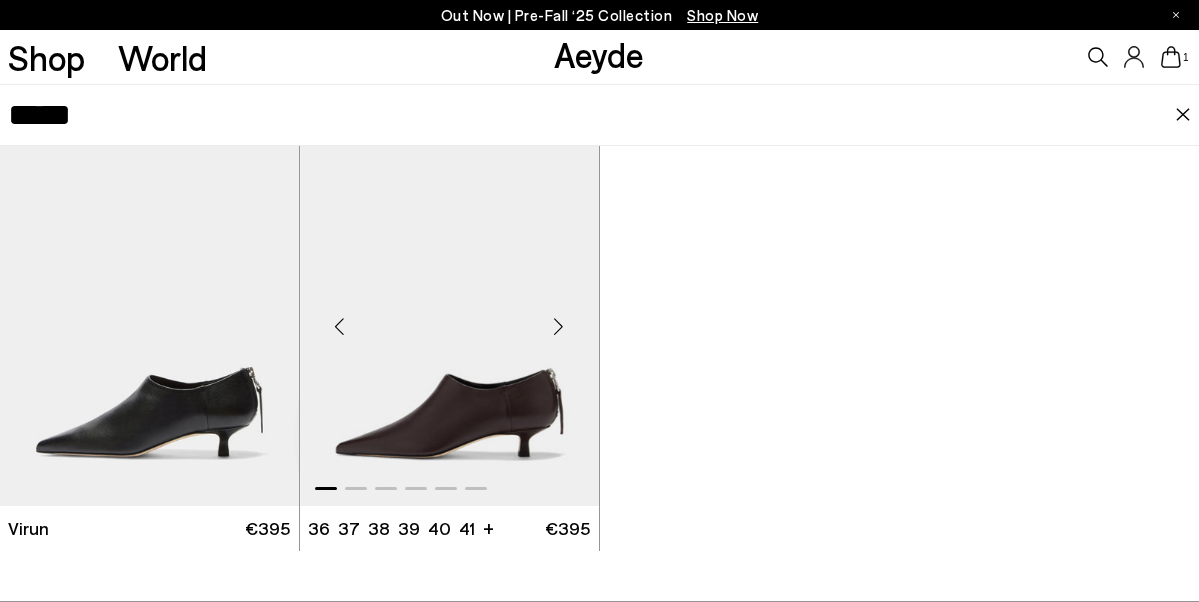 click at bounding box center (559, 326) 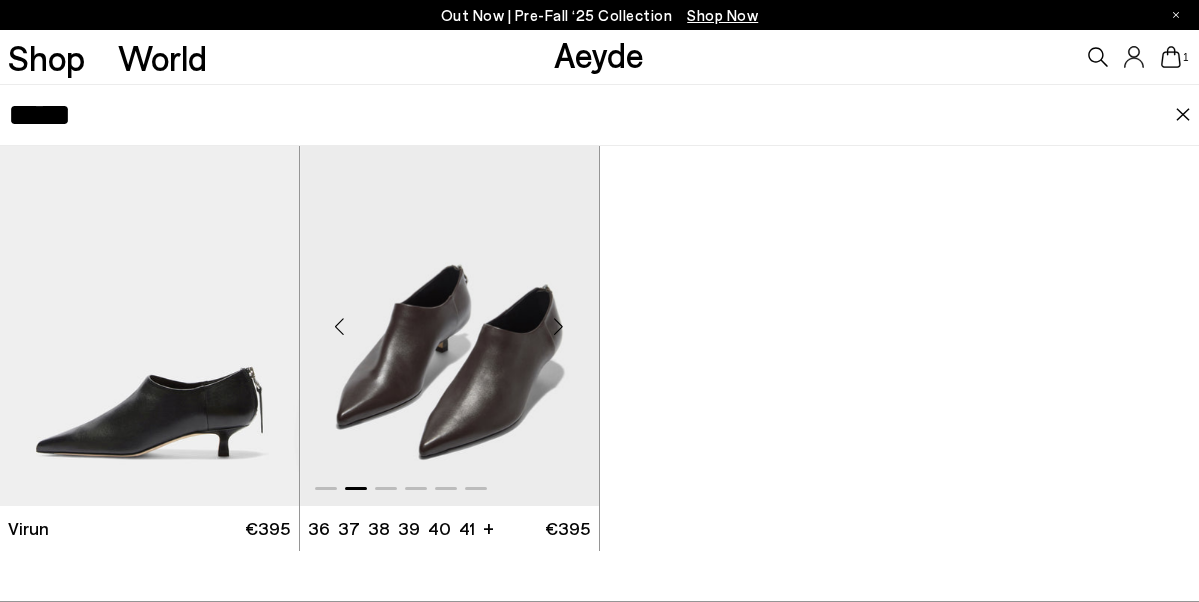 click at bounding box center [559, 326] 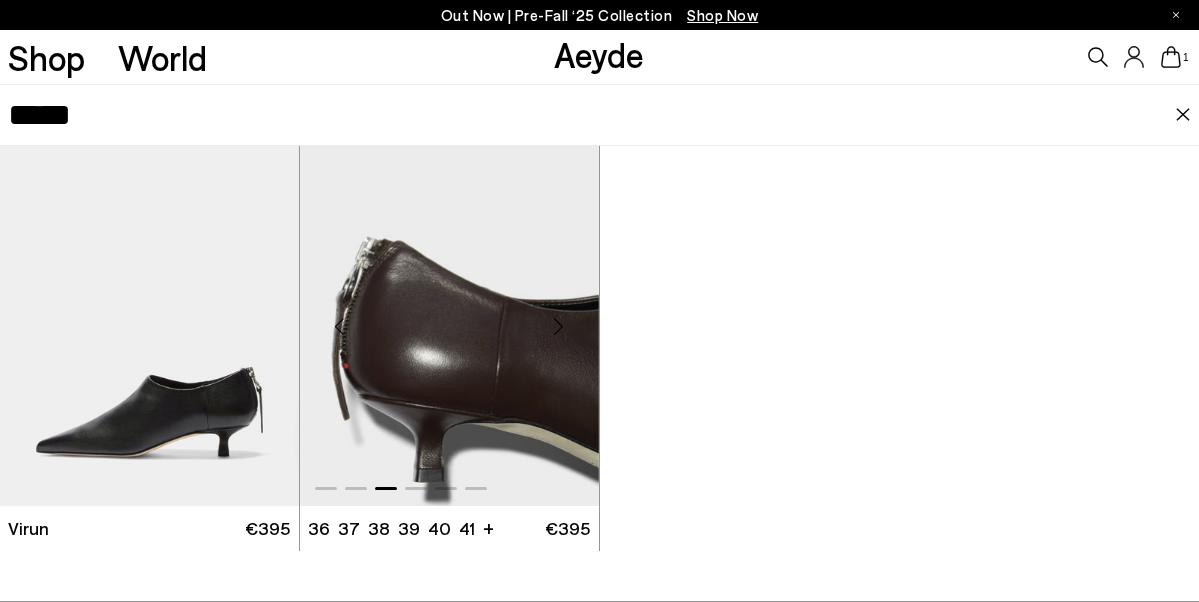 click at bounding box center [559, 326] 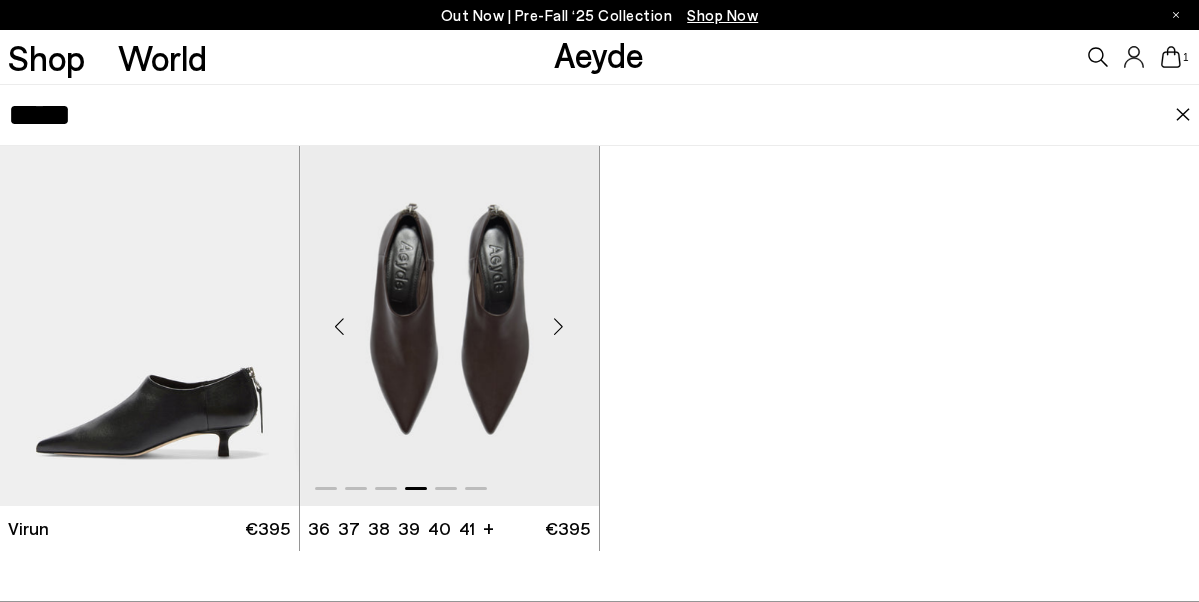 click at bounding box center (559, 326) 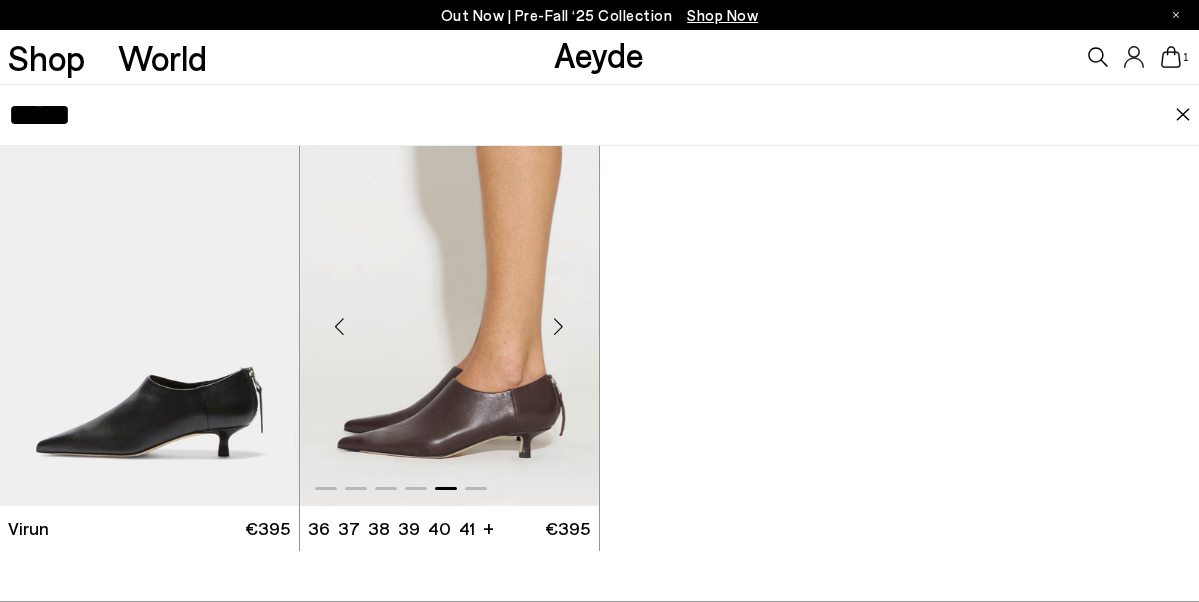 click at bounding box center (559, 326) 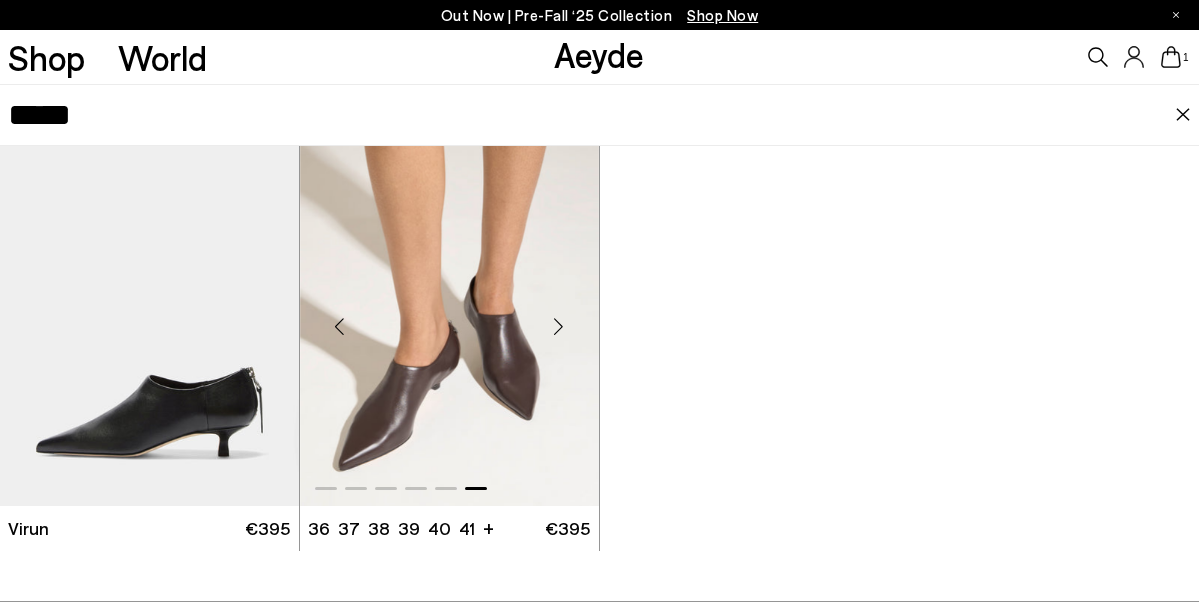 click at bounding box center [559, 326] 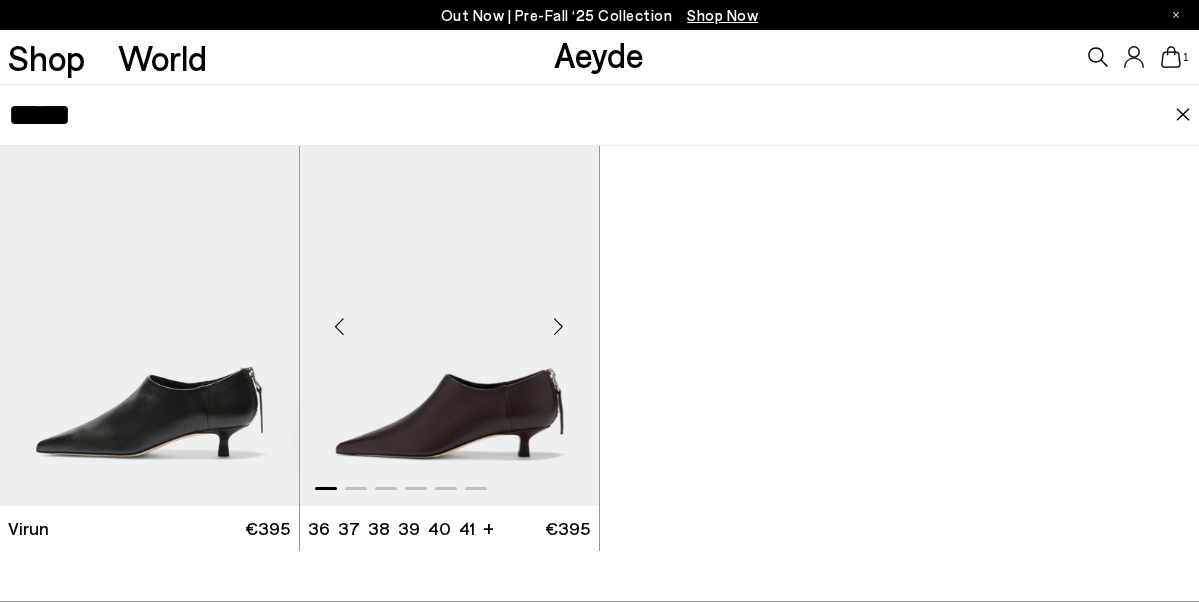 click at bounding box center (559, 326) 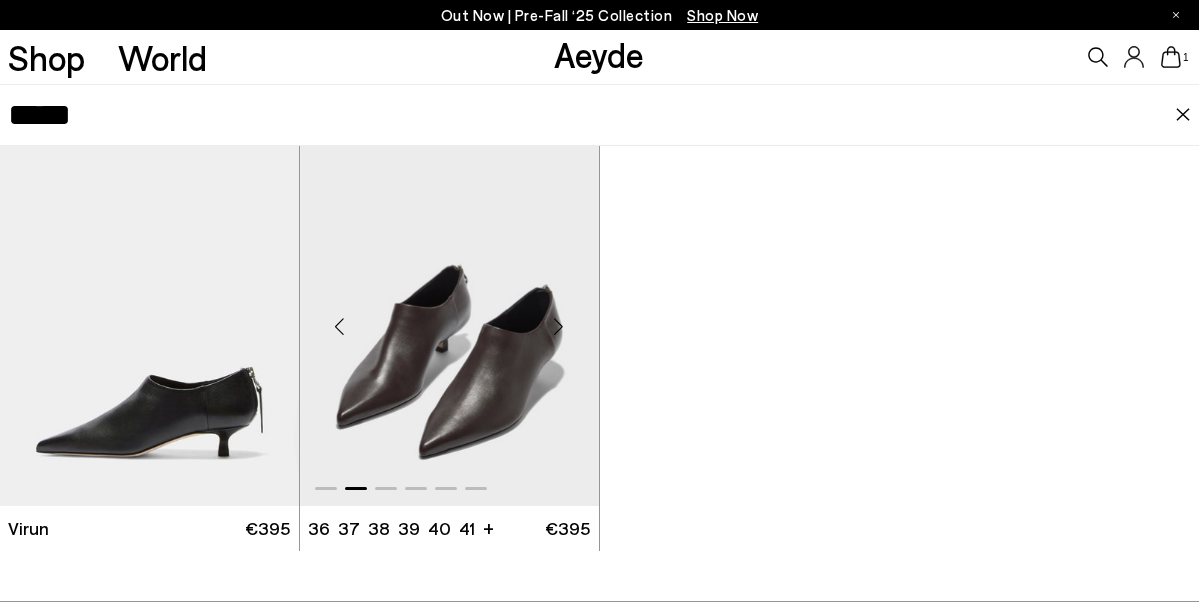 click at bounding box center [559, 326] 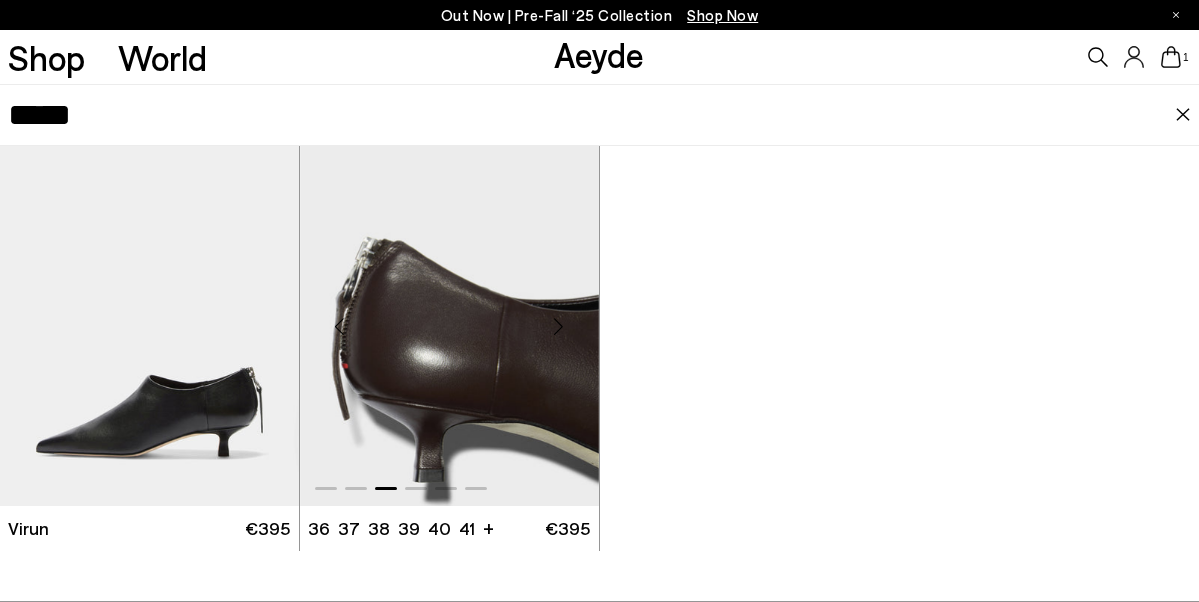 click at bounding box center [559, 326] 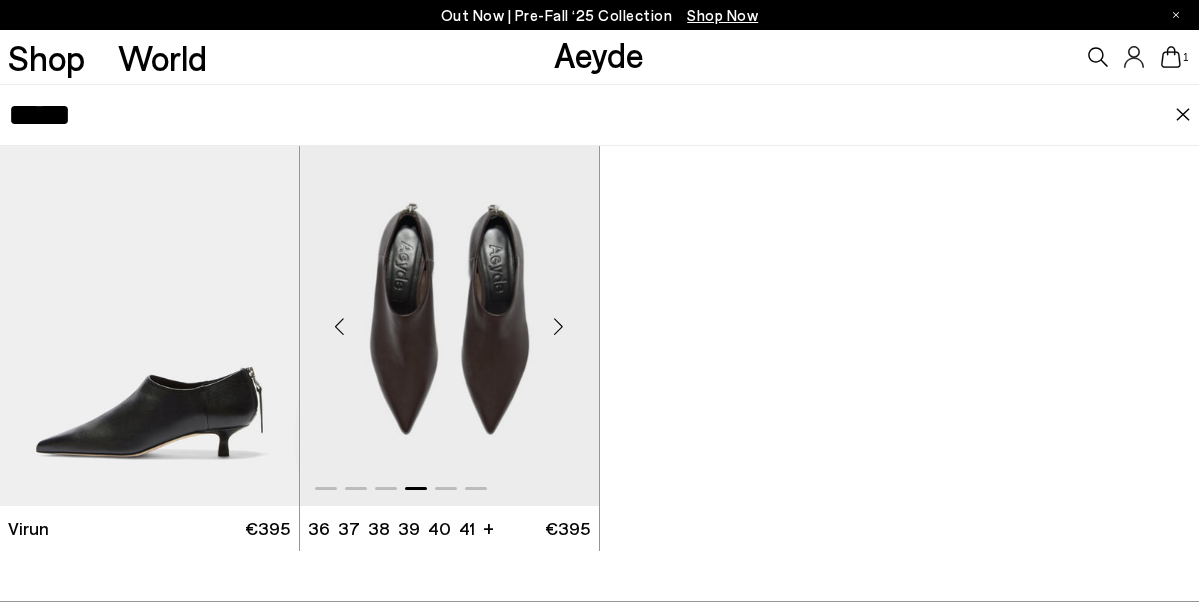 click at bounding box center [559, 326] 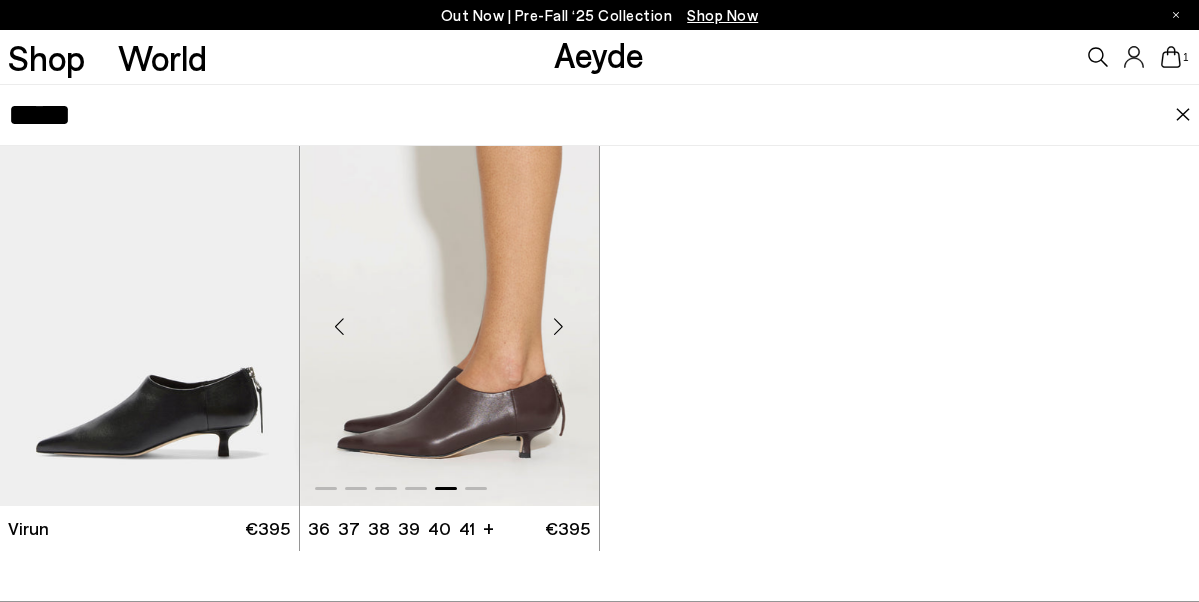 click at bounding box center [559, 326] 